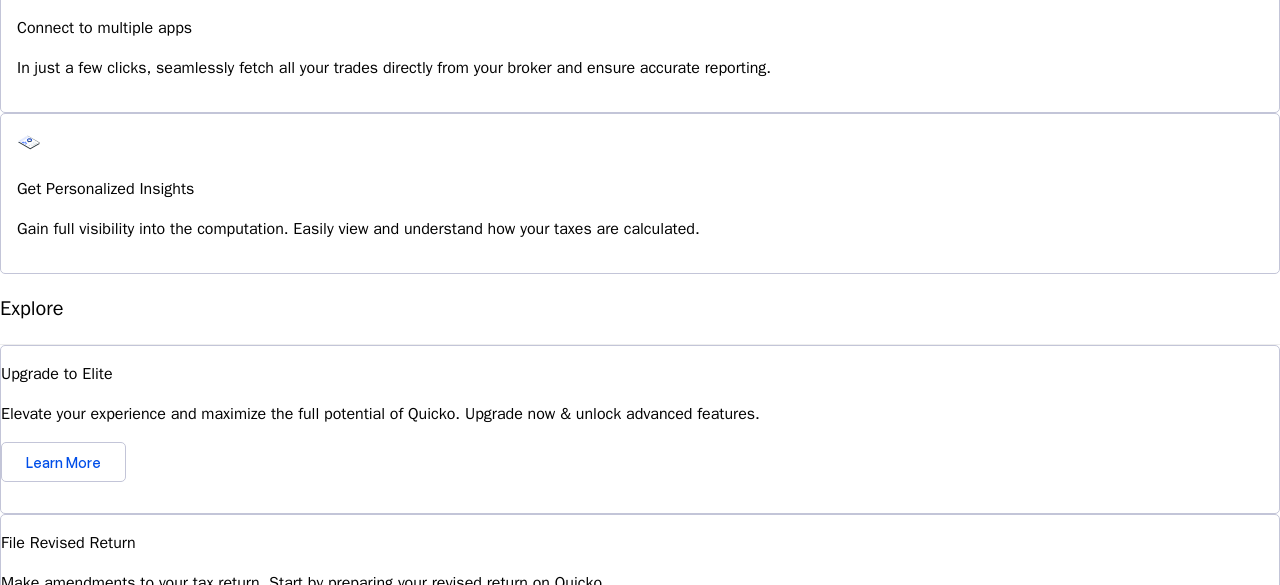 scroll, scrollTop: 1756, scrollLeft: 0, axis: vertical 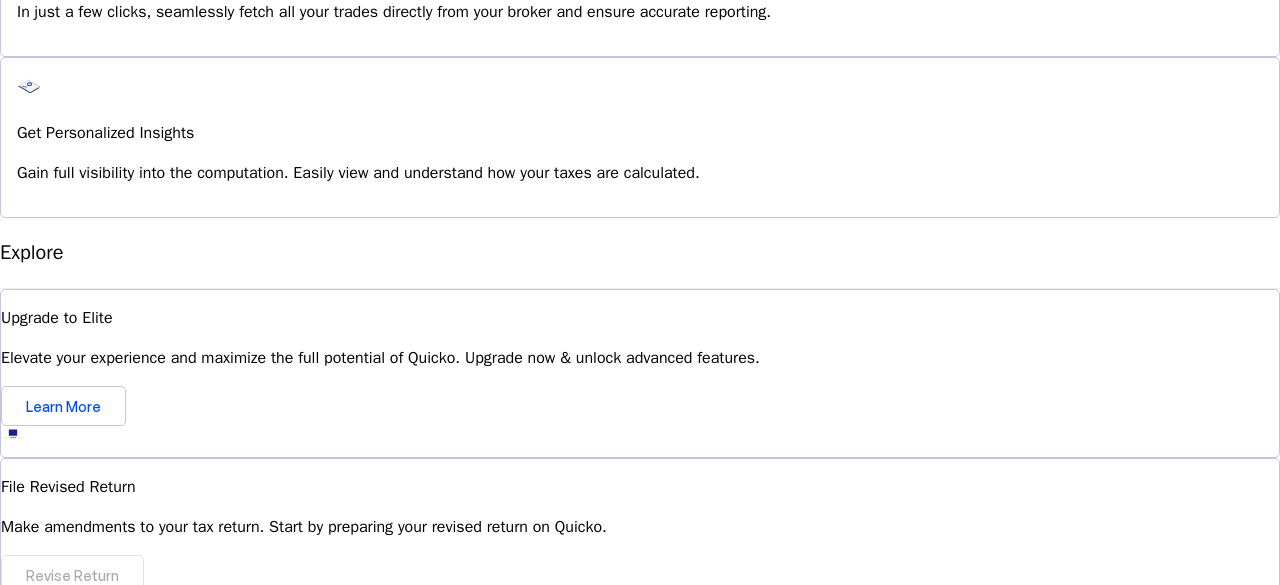 click on "Can I revise my ITR on Quicko after filing?" at bounding box center (640, 1005) 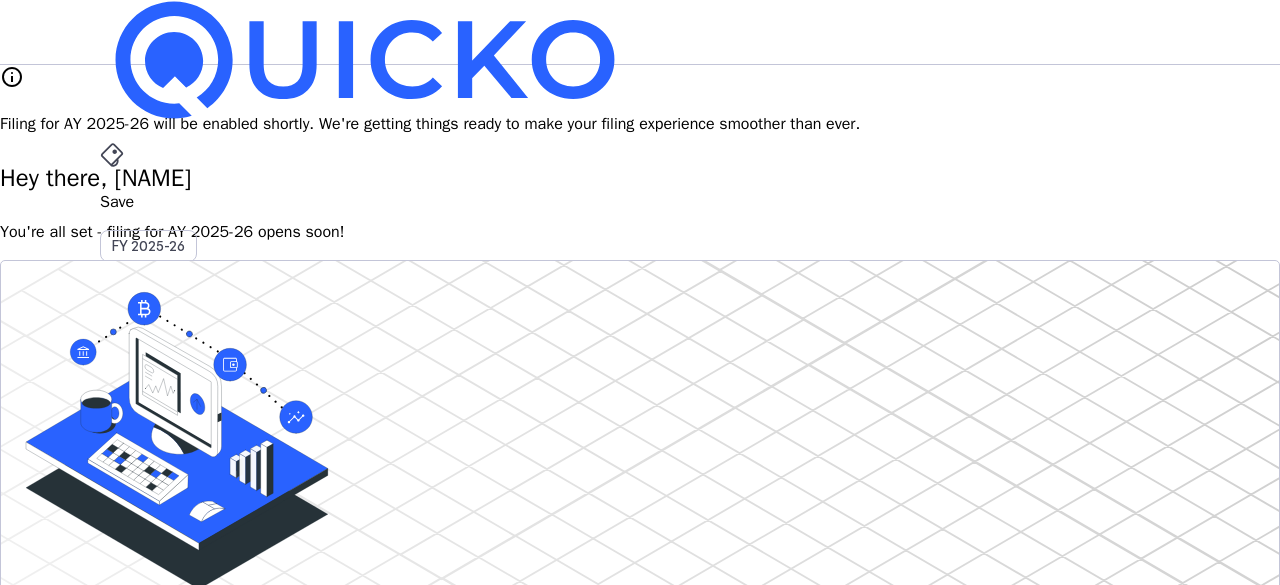 scroll, scrollTop: 1, scrollLeft: 0, axis: vertical 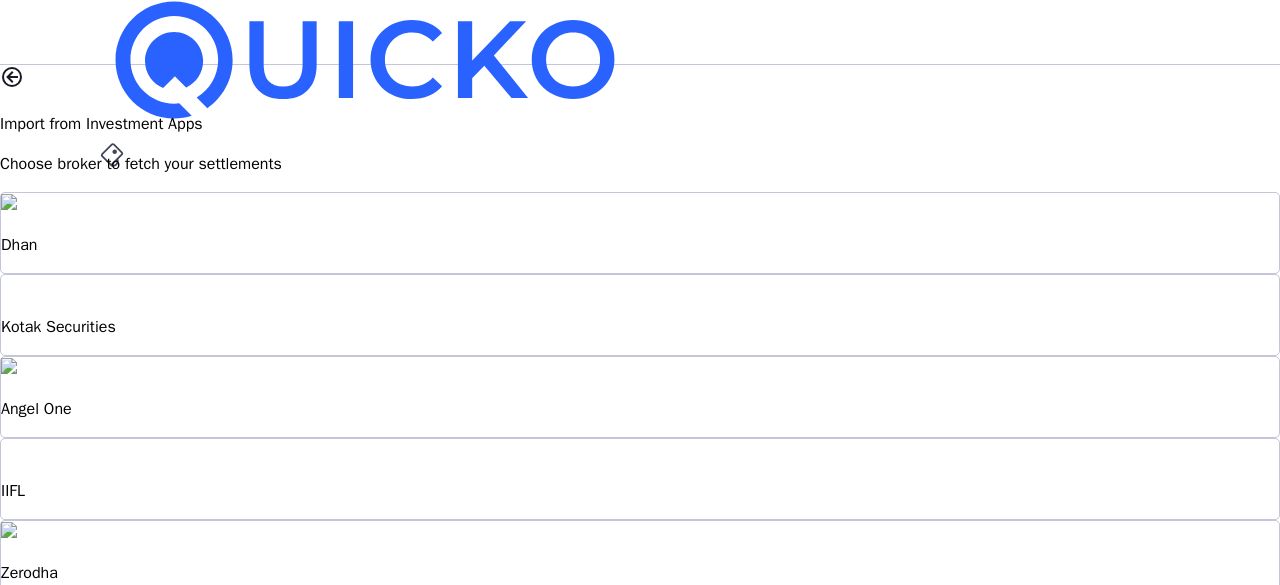 click on "Zerodha" at bounding box center [640, 561] 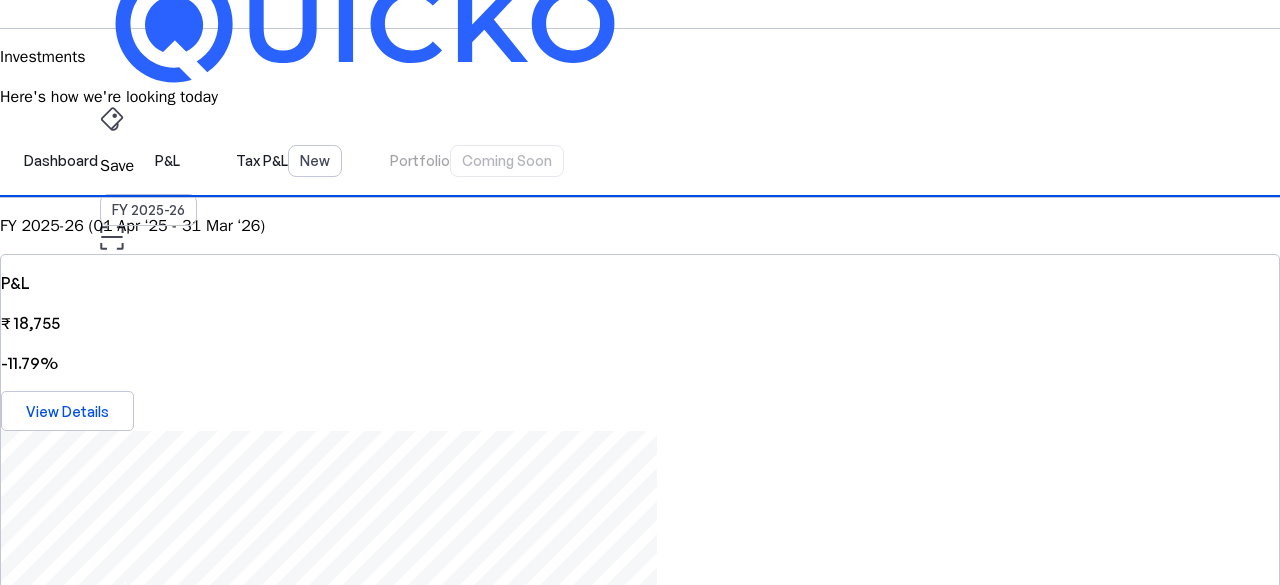 scroll, scrollTop: 0, scrollLeft: 0, axis: both 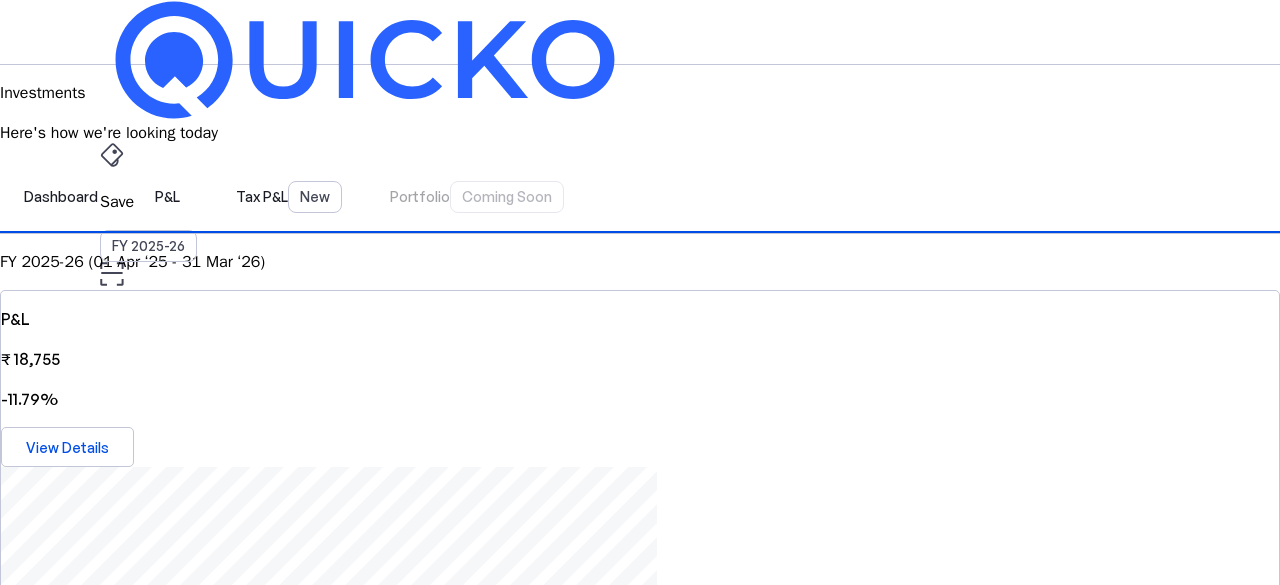 click on "AY 2025-26" at bounding box center (149, 452) 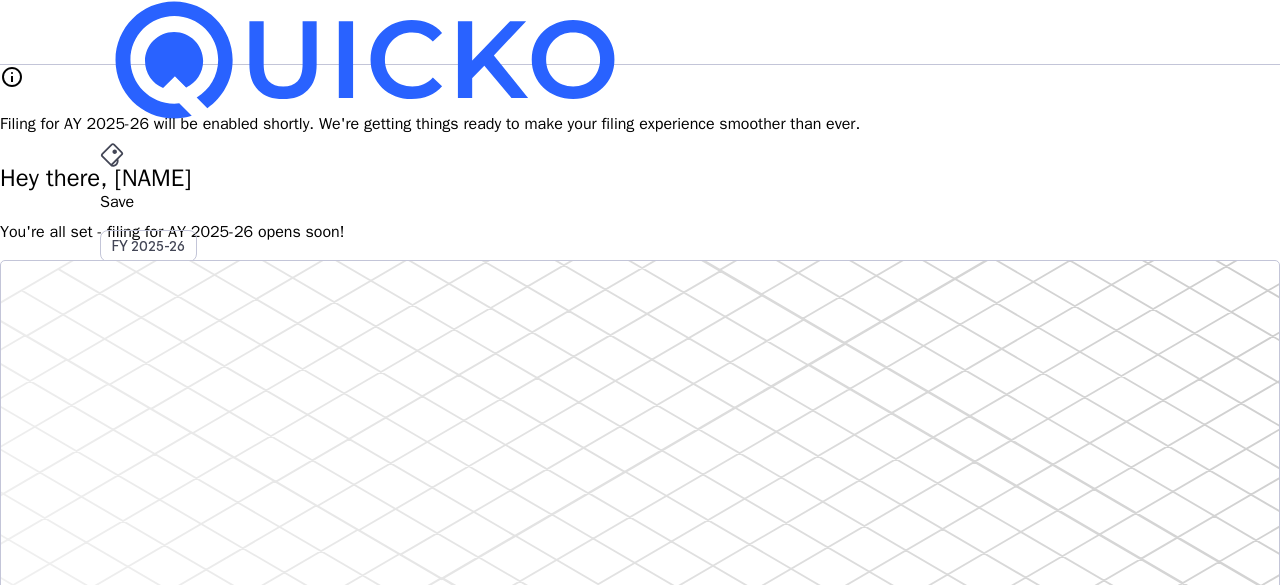 click on "AY 2025-26" at bounding box center (149, 452) 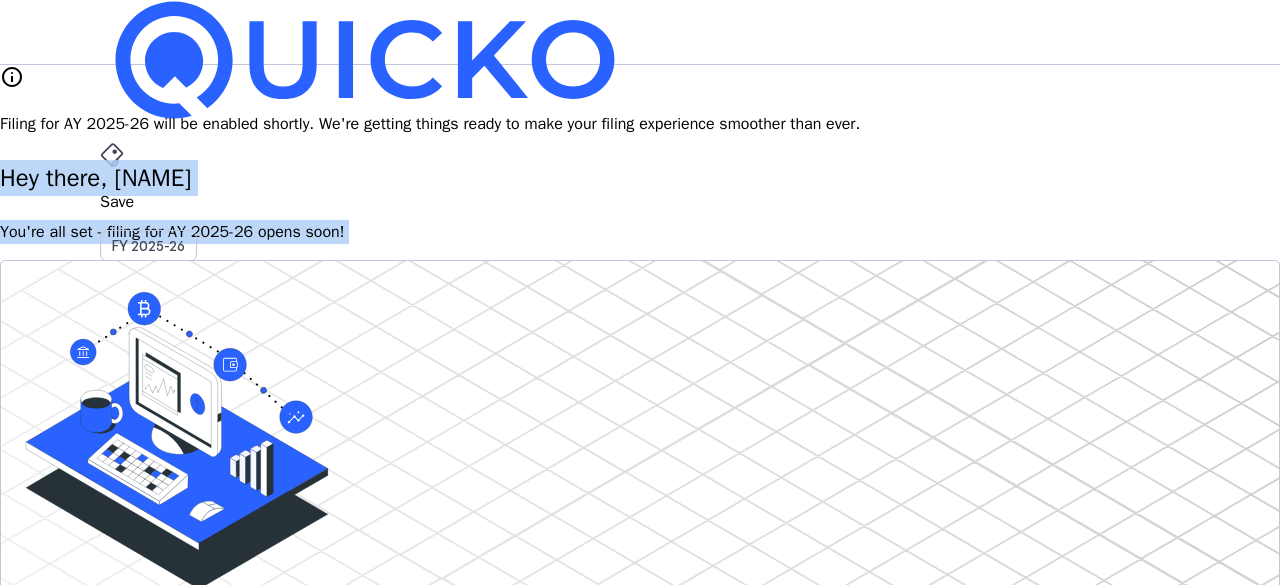 drag, startPoint x: 1279, startPoint y: 82, endPoint x: 1279, endPoint y: 271, distance: 189 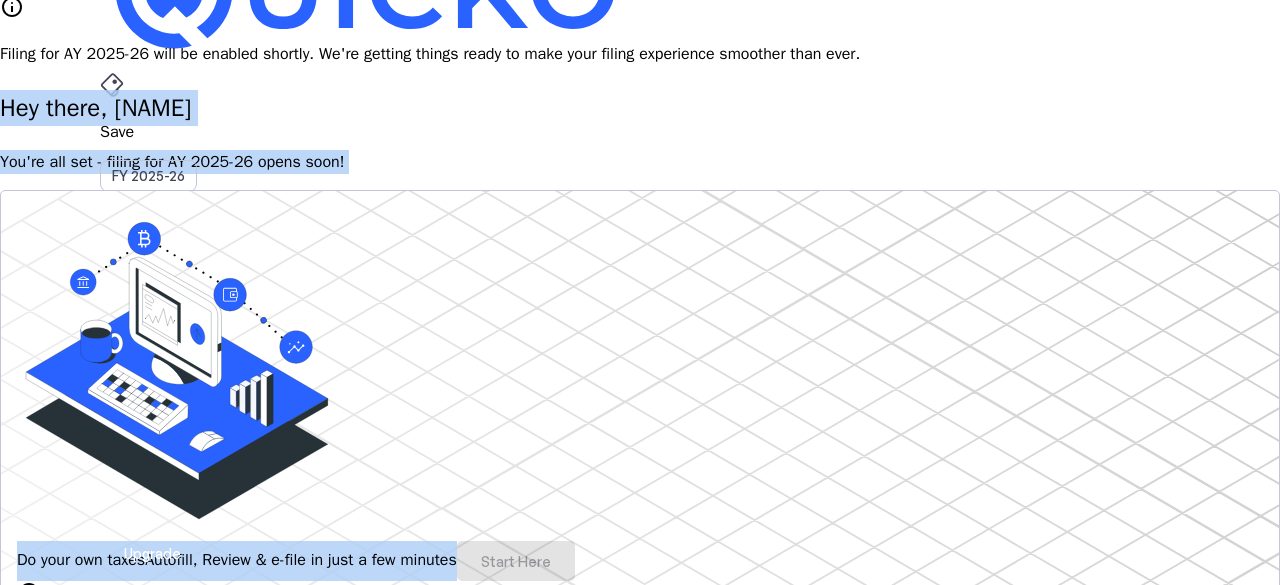 scroll, scrollTop: 0, scrollLeft: 0, axis: both 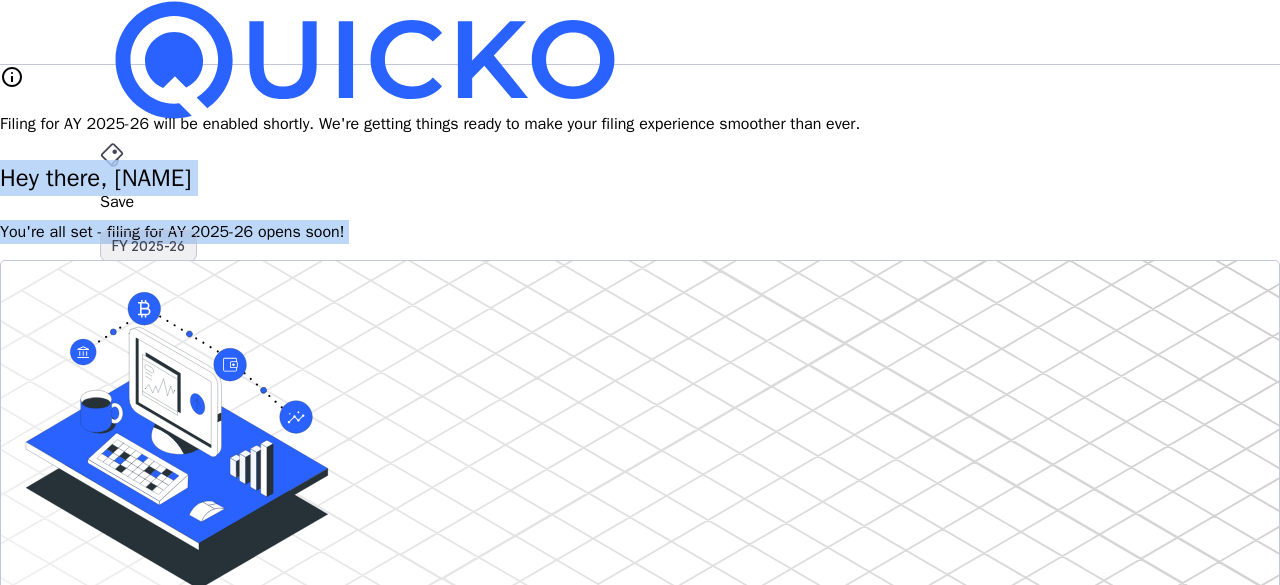 click on "FY 2025-26" at bounding box center [148, 246] 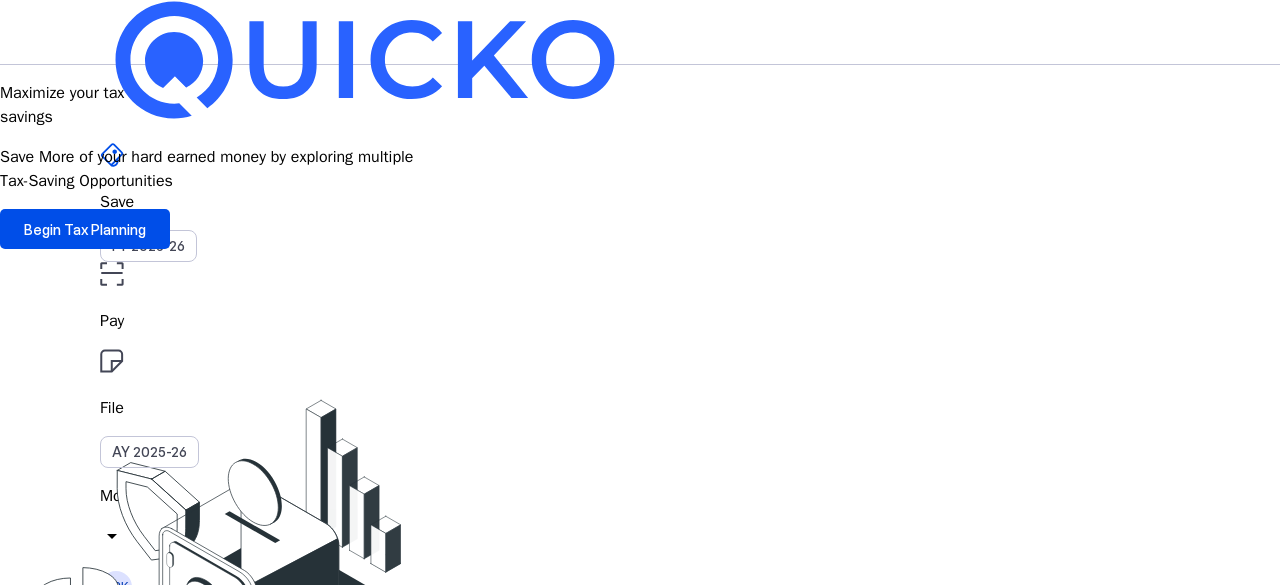 click on "More  arrow_drop_down" at bounding box center (640, 519) 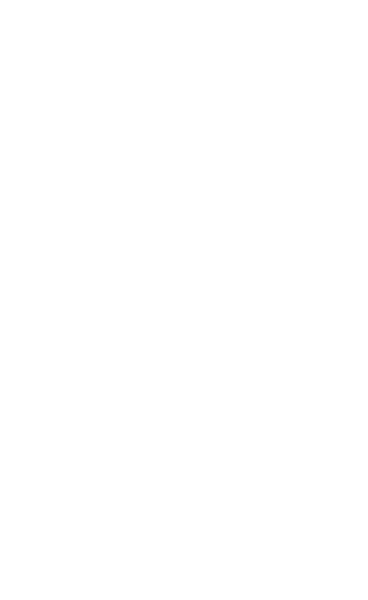 scroll, scrollTop: 0, scrollLeft: 0, axis: both 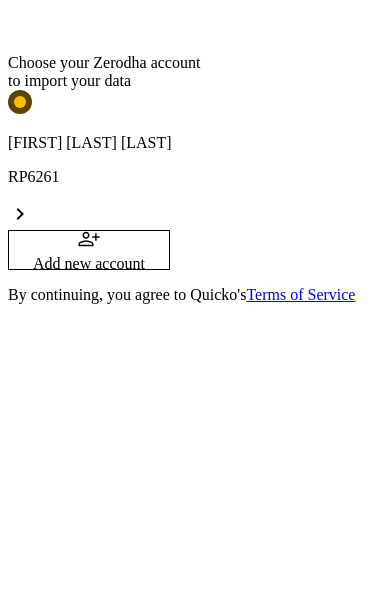 click on "RP6261" at bounding box center [184, 177] 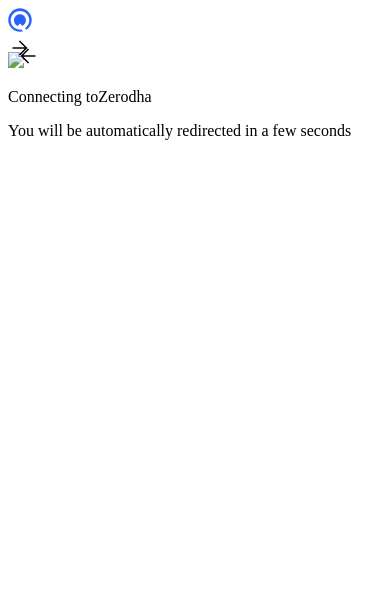 scroll, scrollTop: 0, scrollLeft: 0, axis: both 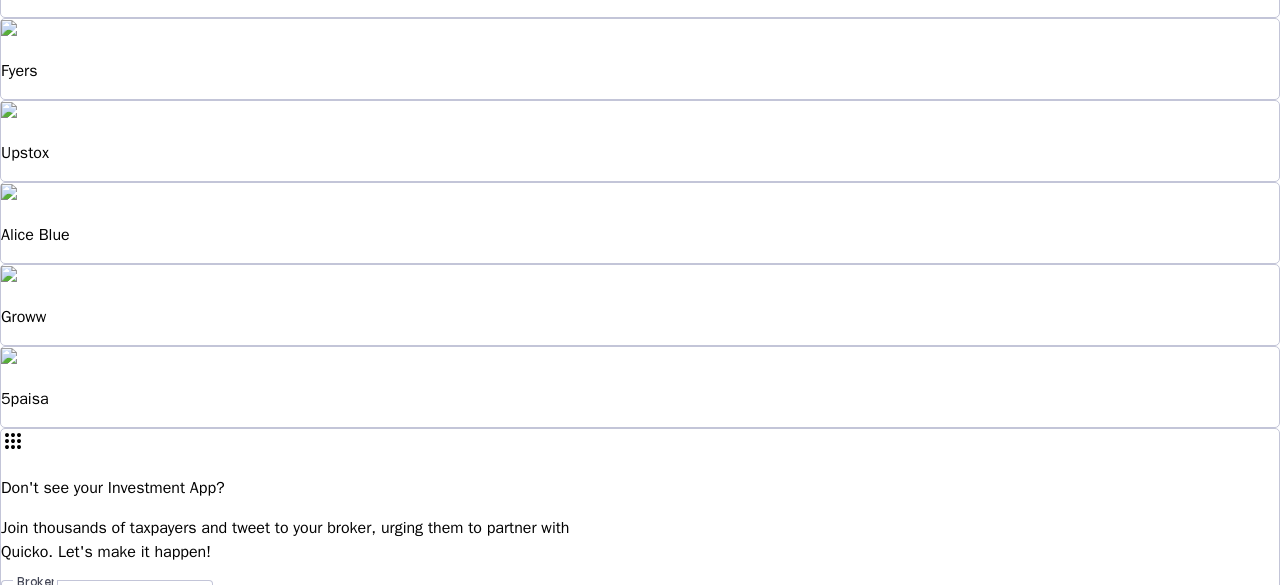 click on "Add Account Manually" at bounding box center (640, 793) 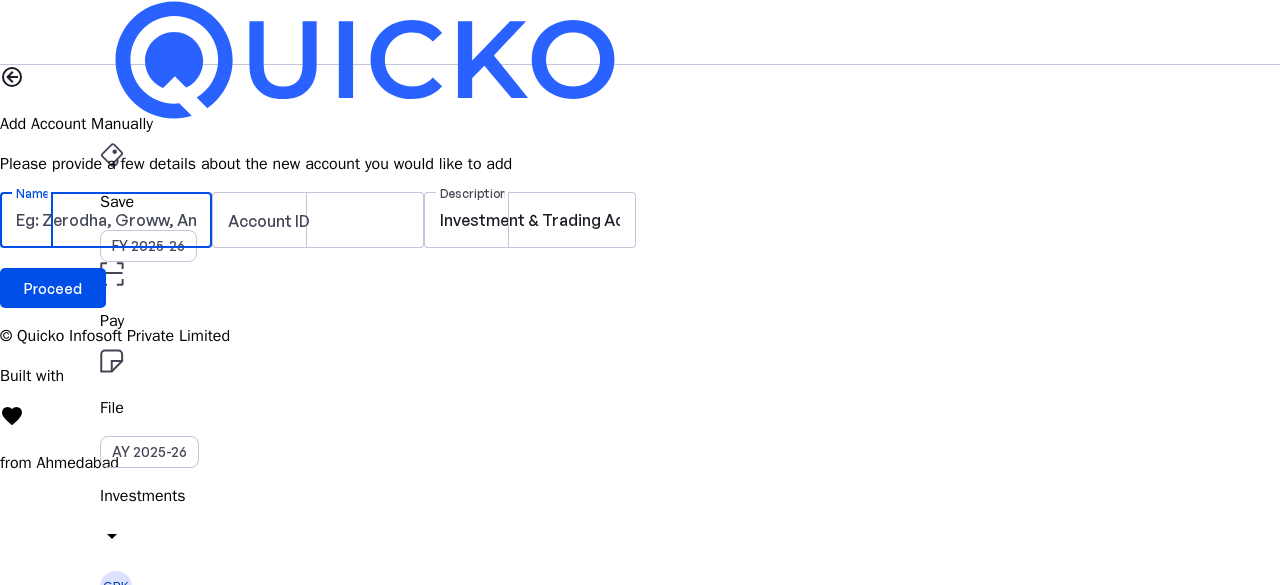 click on "Name" at bounding box center (106, 220) 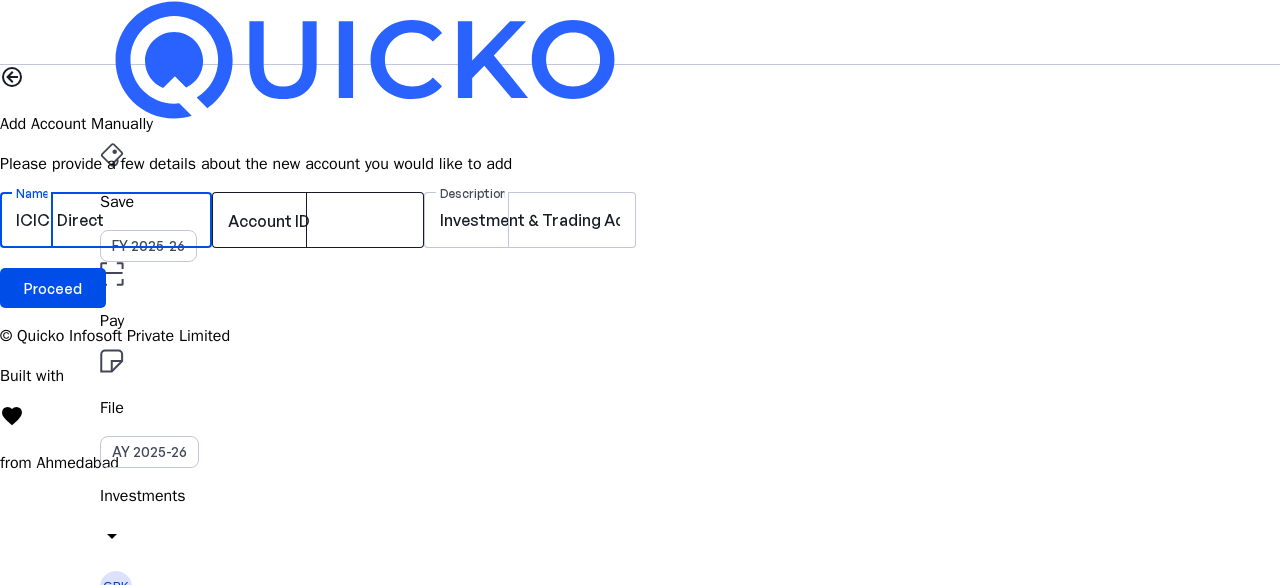 type on "ICICI Direct" 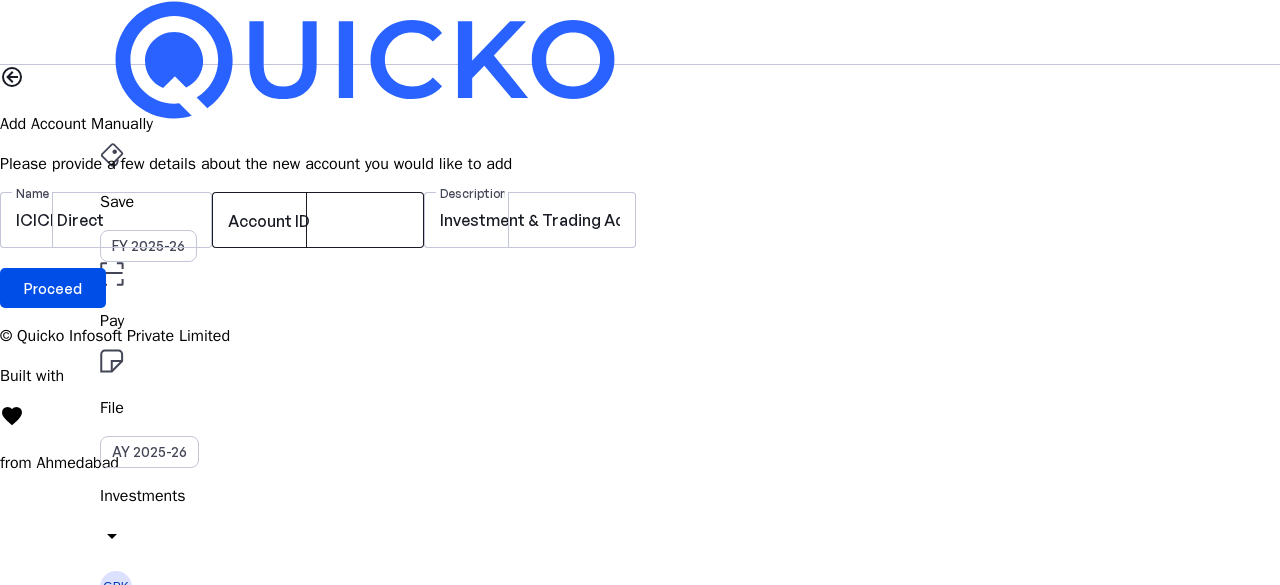 click on "Account ID" at bounding box center [269, 221] 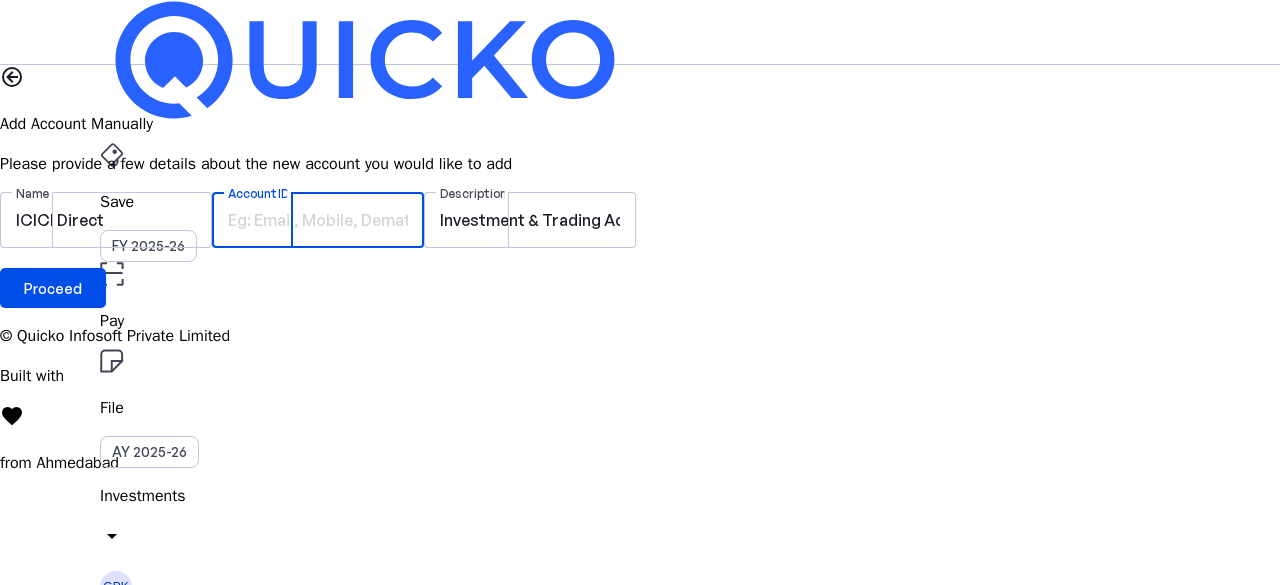 paste on "https://it.quicko.com/tax-payers/[ACCOUNT_ID]/track/investments/accounts/security/apps" 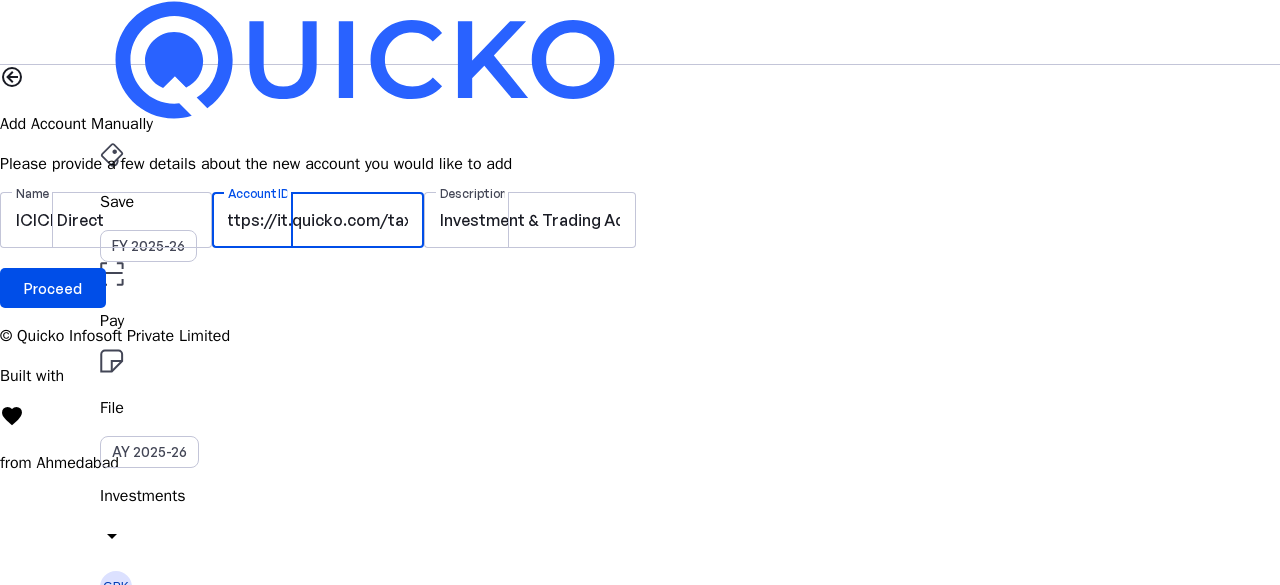 scroll, scrollTop: 0, scrollLeft: 0, axis: both 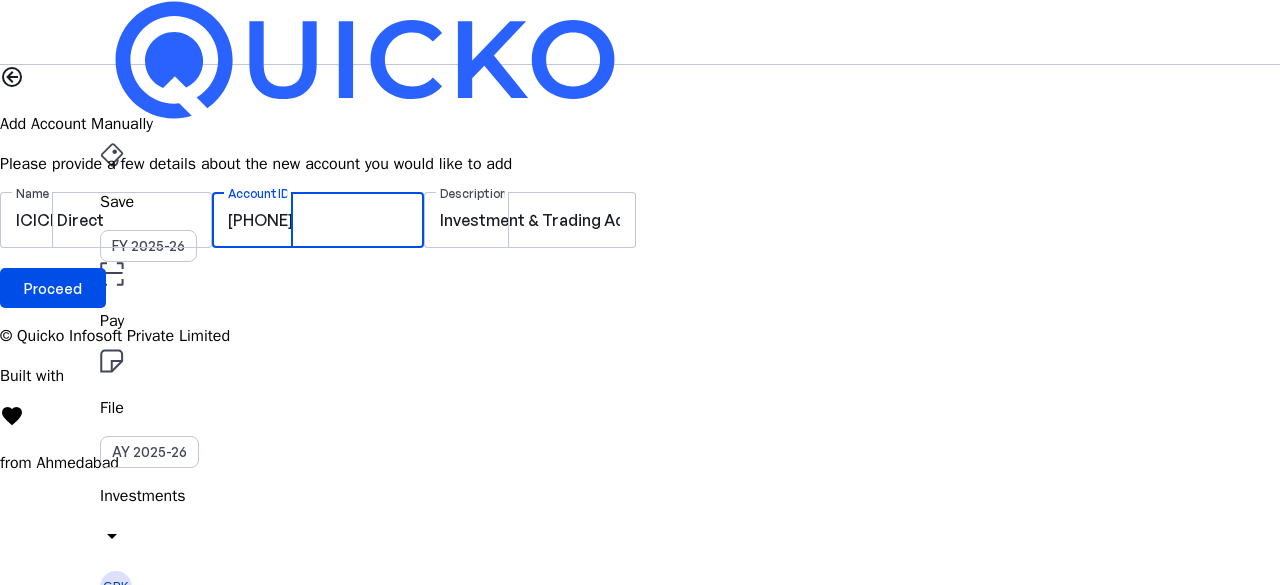 type on "[PHONE]" 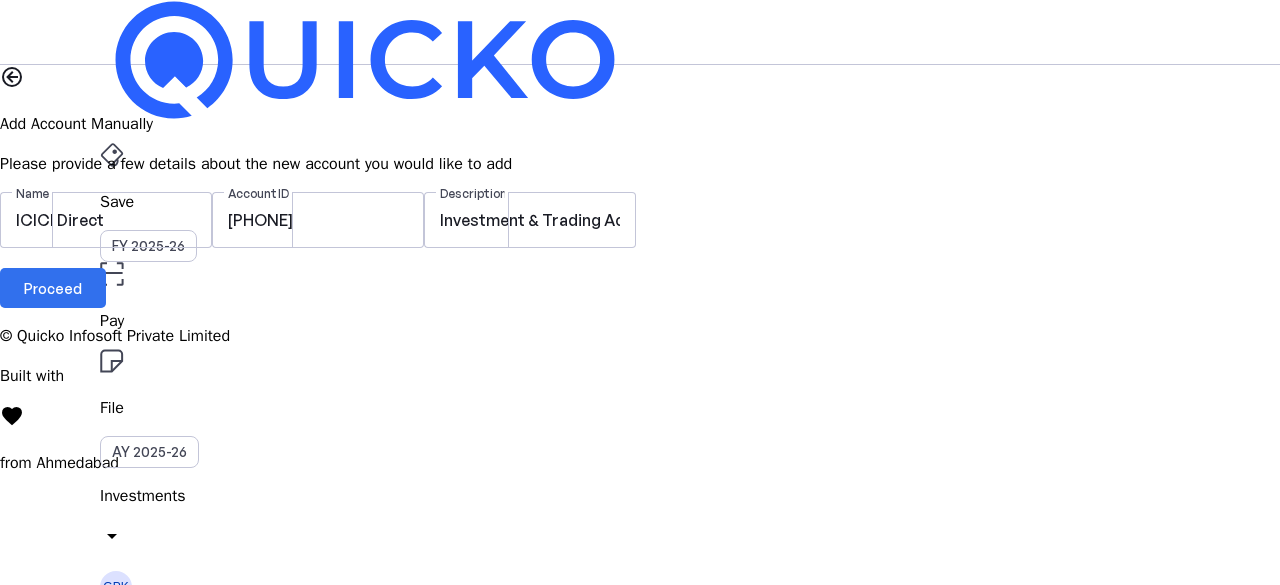 click on "Proceed" at bounding box center [53, 288] 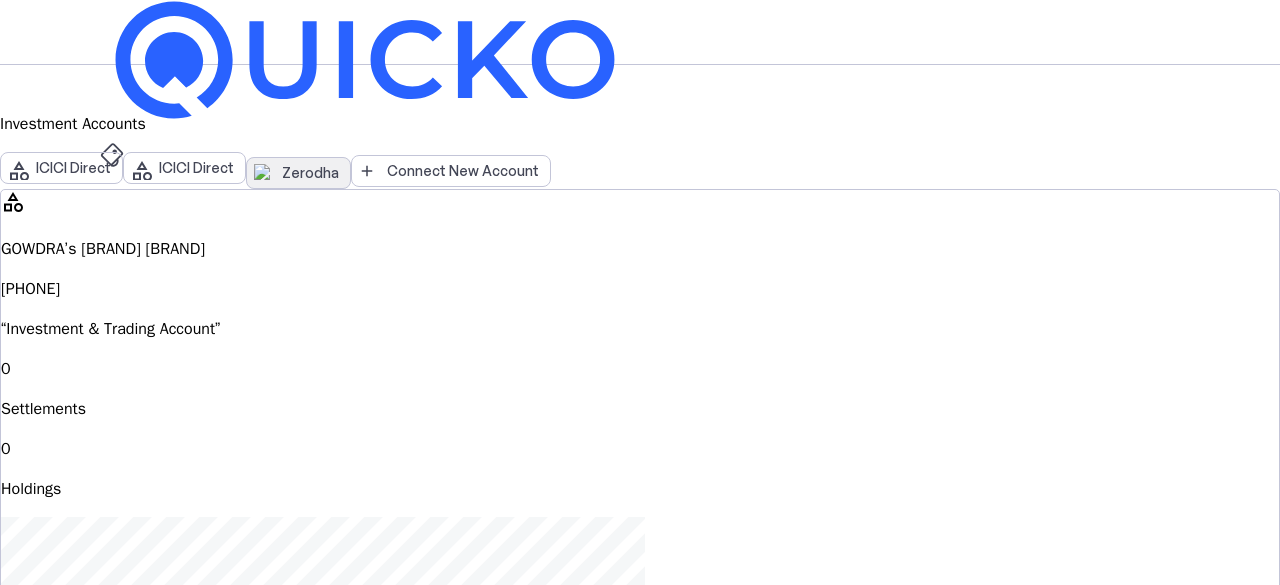 click on "Zerodha" at bounding box center [298, 173] 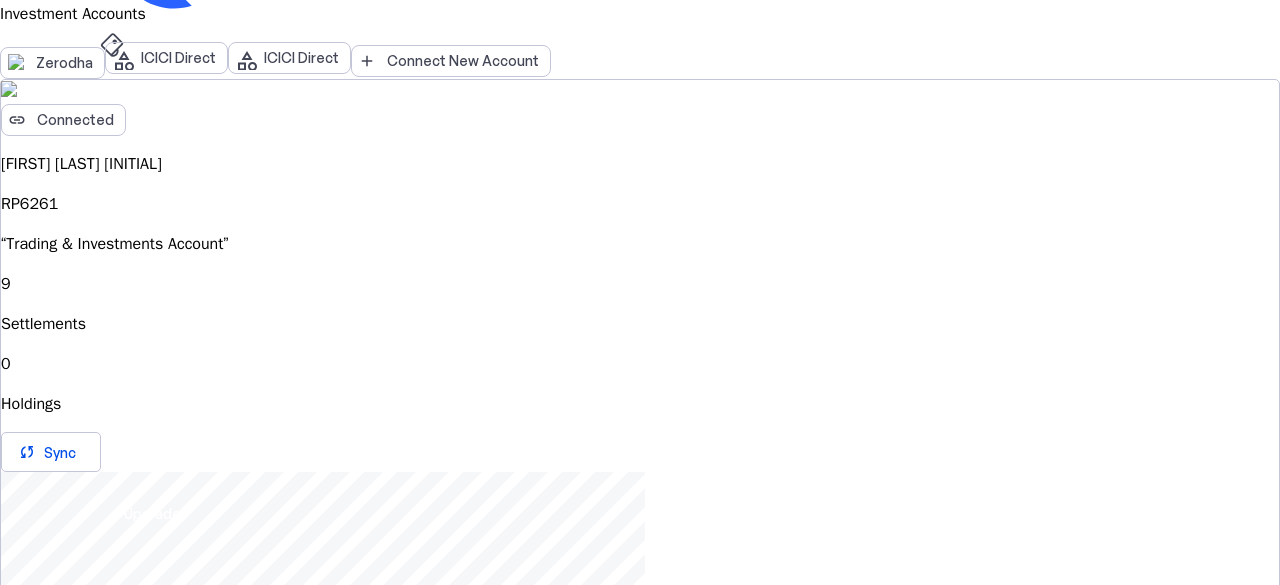 scroll, scrollTop: 106, scrollLeft: 0, axis: vertical 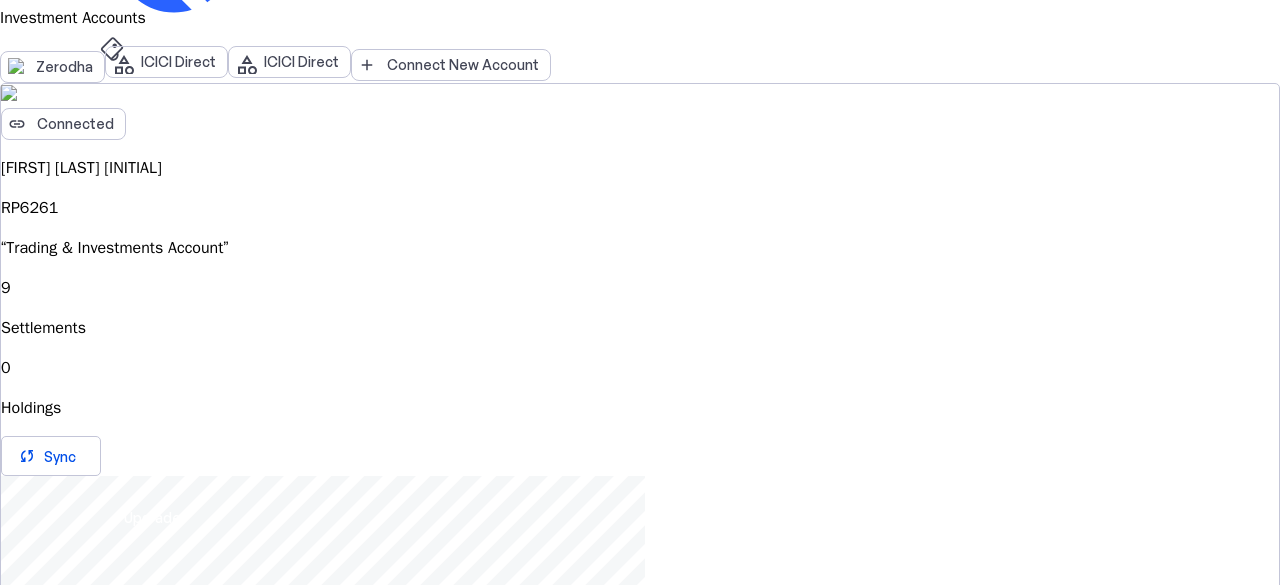 click on "Settlements" at bounding box center (640, 328) 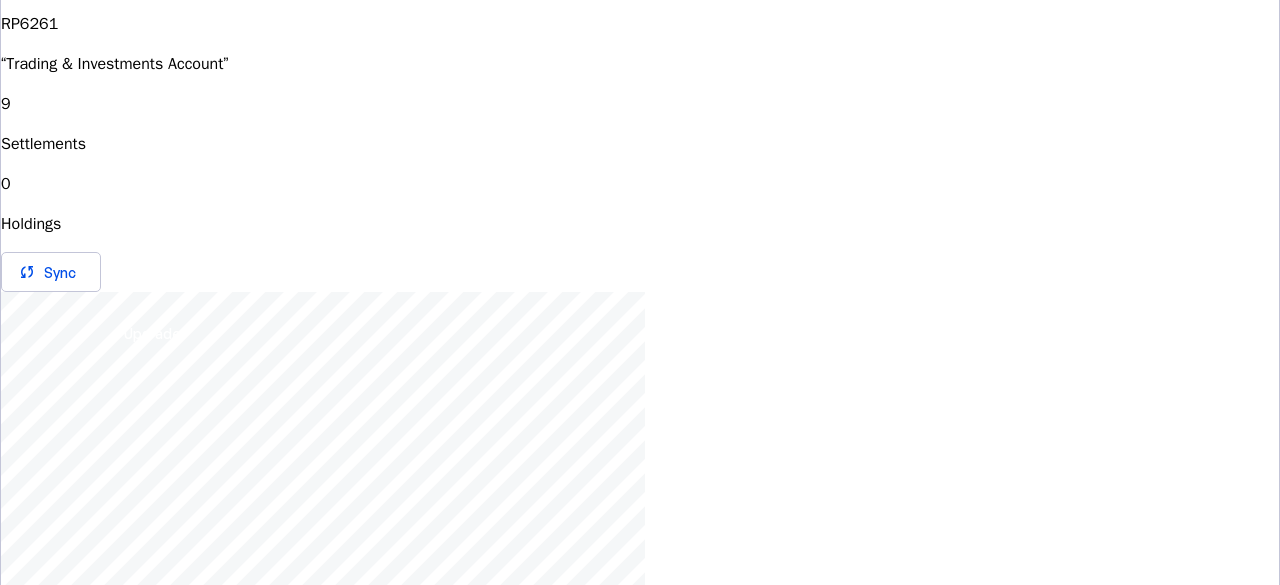 scroll, scrollTop: 392, scrollLeft: 0, axis: vertical 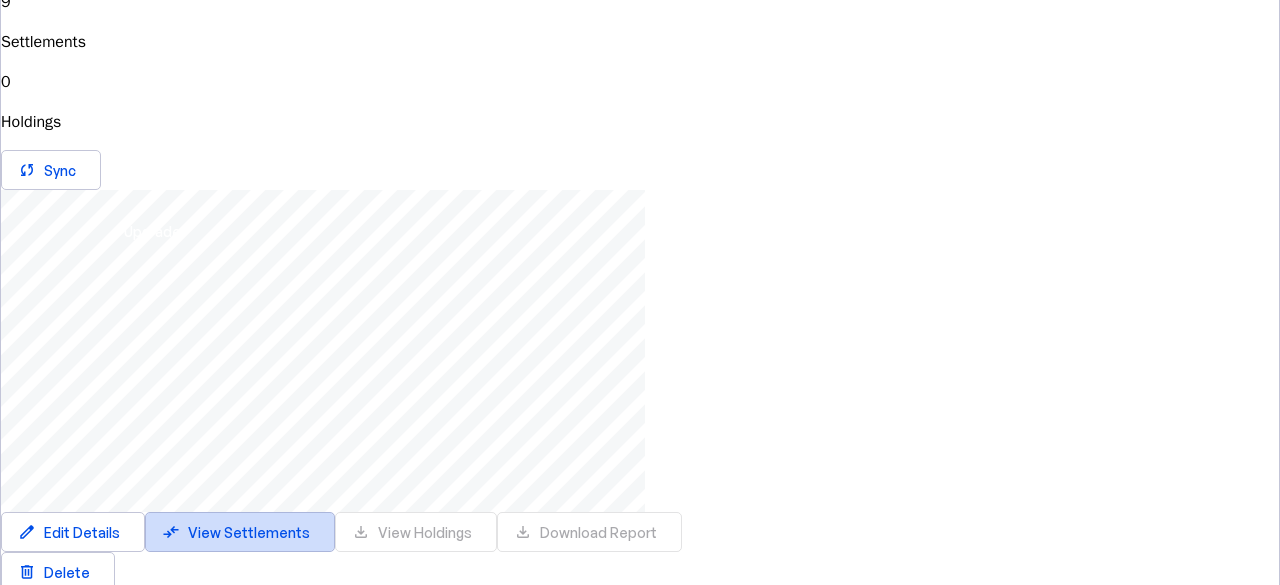 click on "View Settlements" at bounding box center (249, 532) 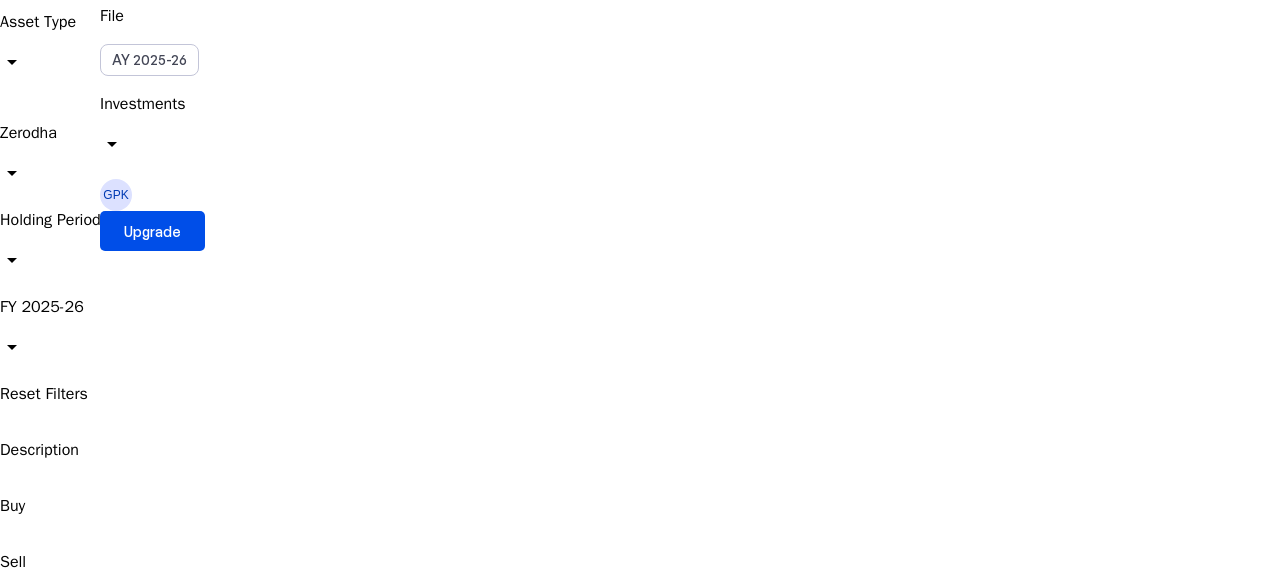 scroll, scrollTop: 0, scrollLeft: 0, axis: both 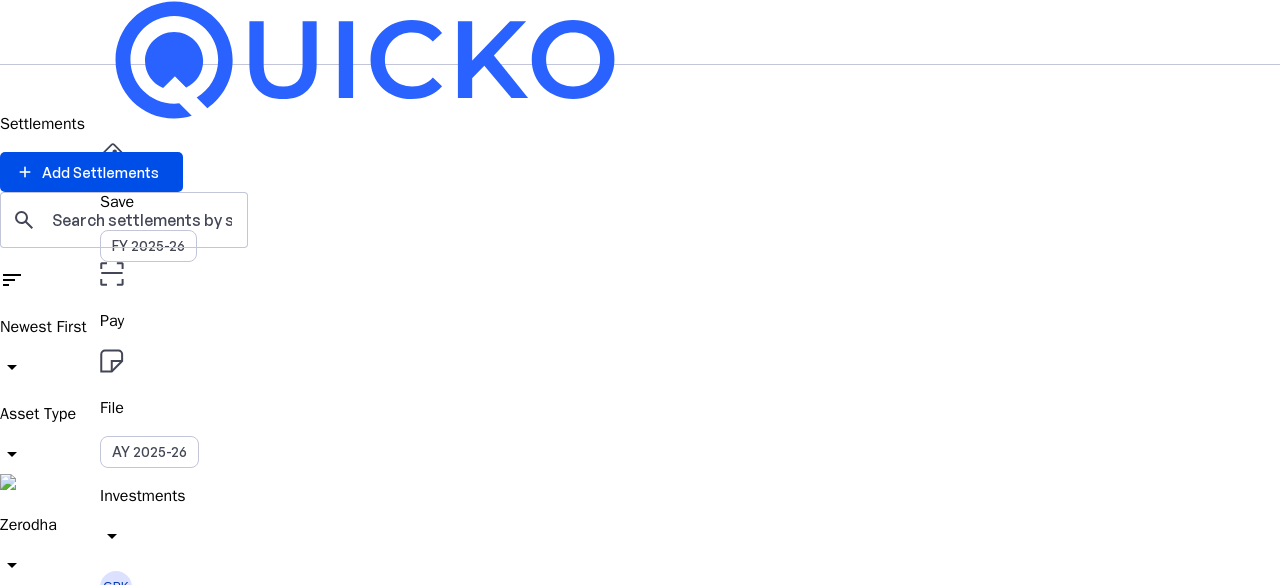 click on "FY [YEAR]   arrow_drop_down" at bounding box center [640, 722] 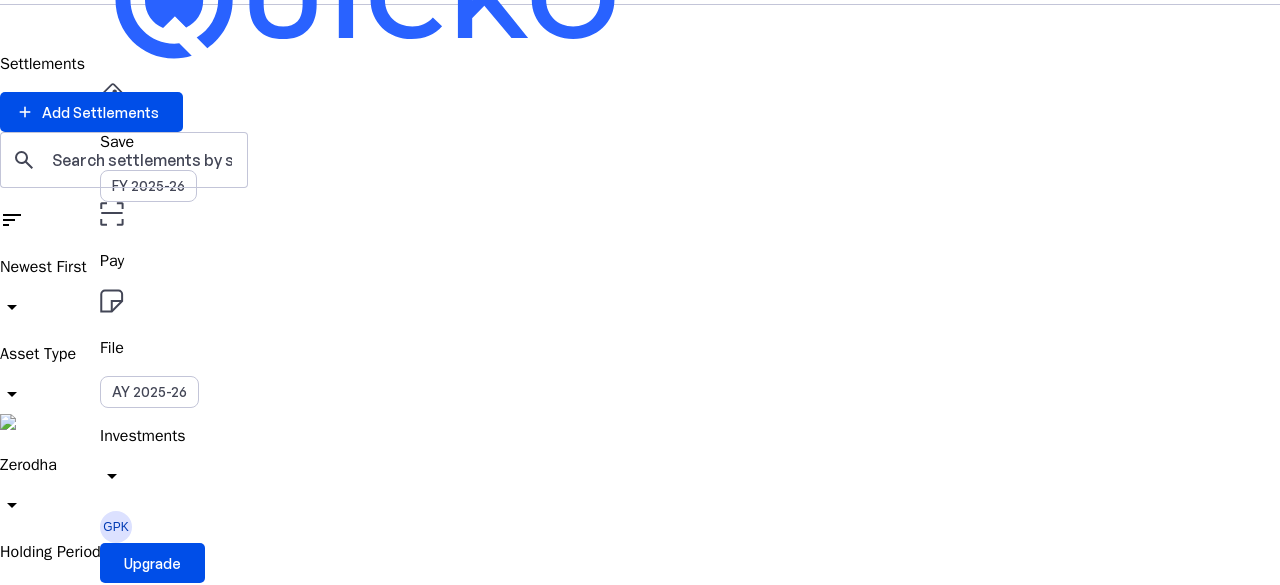 scroll, scrollTop: 0, scrollLeft: 0, axis: both 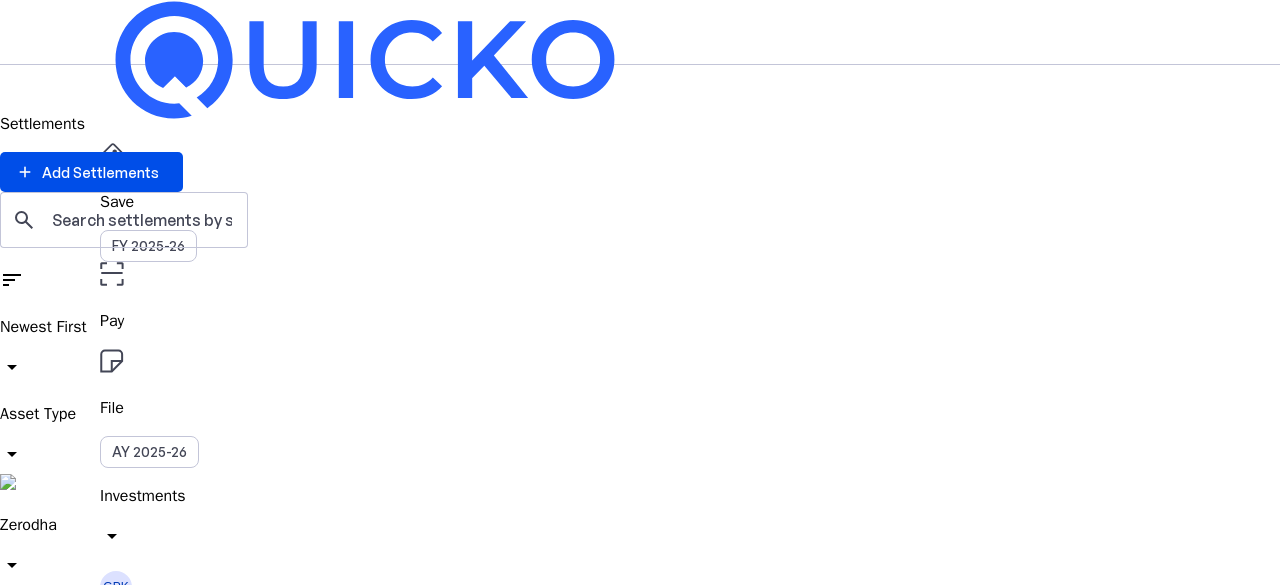 click on "Holding Period" at bounding box center (640, 612) 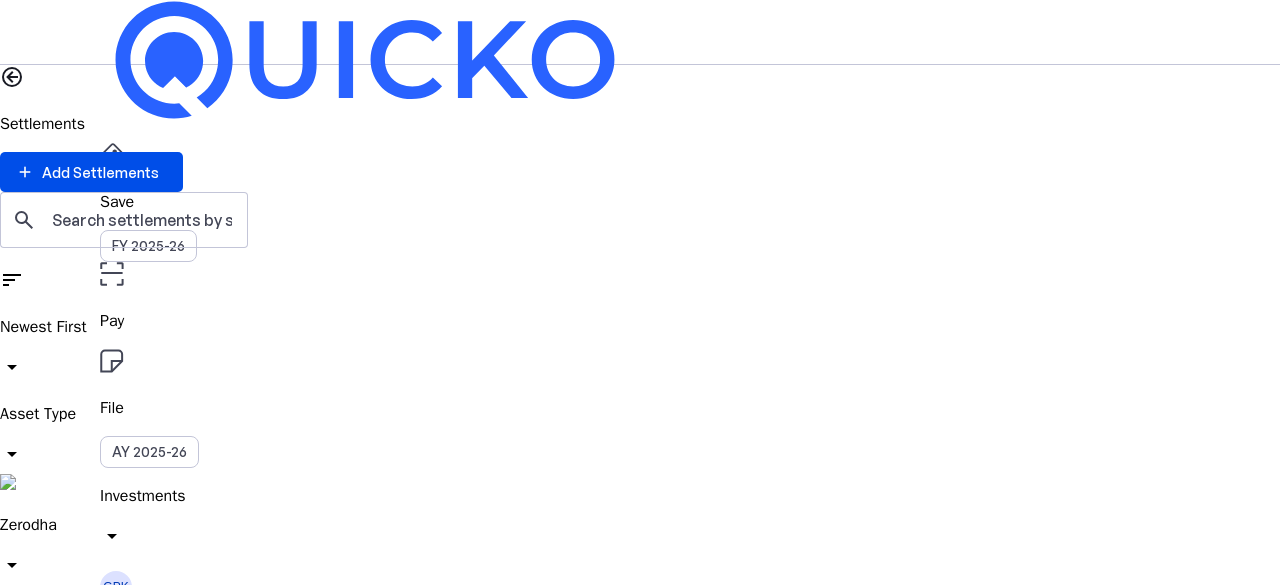 click at bounding box center [12, 77] 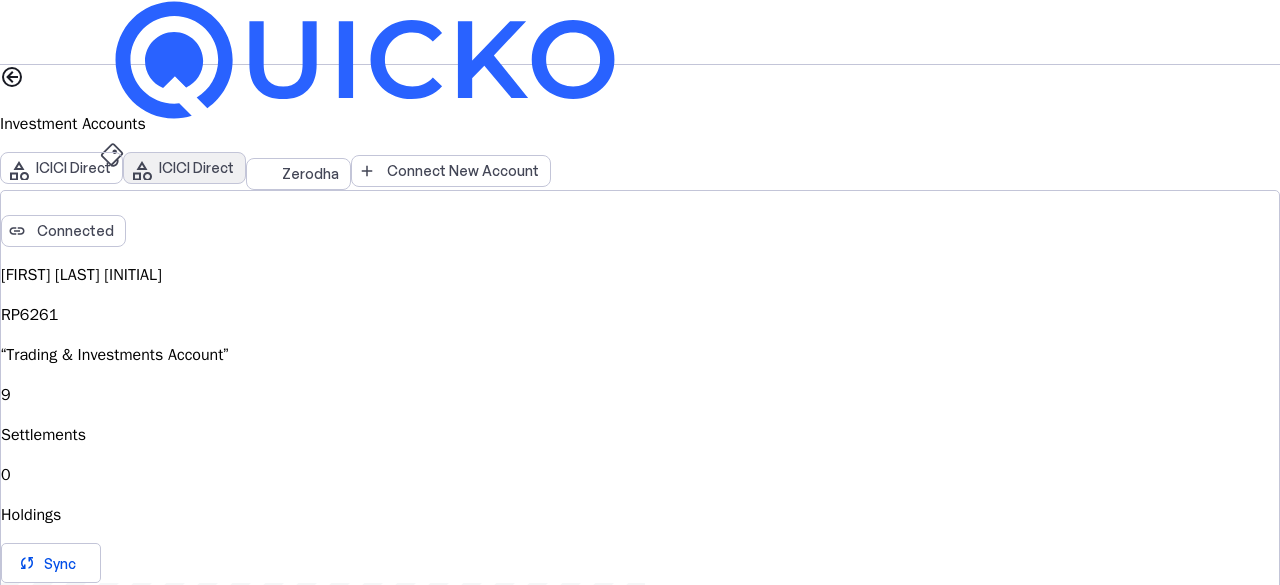 click on "ICICI Direct" at bounding box center [196, 168] 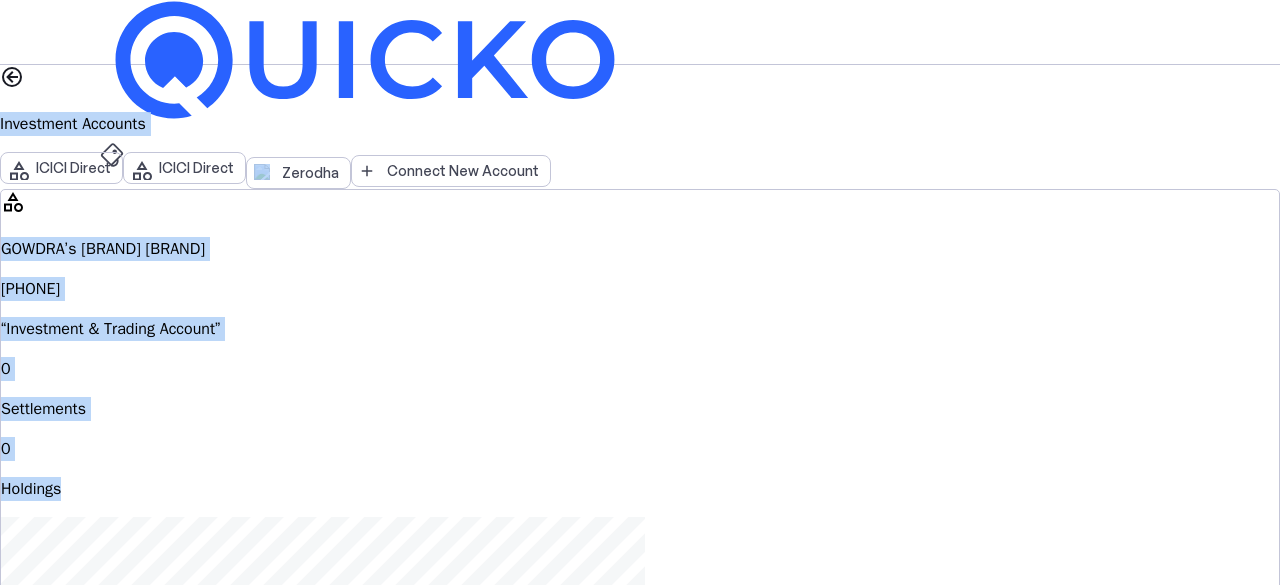 drag, startPoint x: 1279, startPoint y: 121, endPoint x: 1273, endPoint y: 361, distance: 240.07498 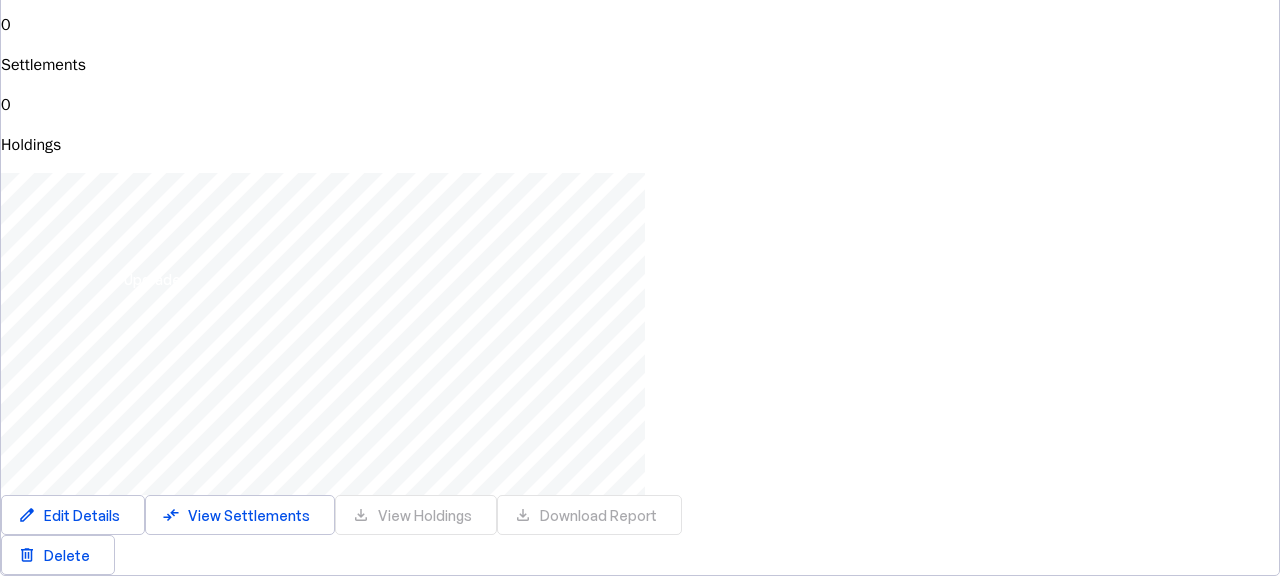 scroll, scrollTop: 345, scrollLeft: 0, axis: vertical 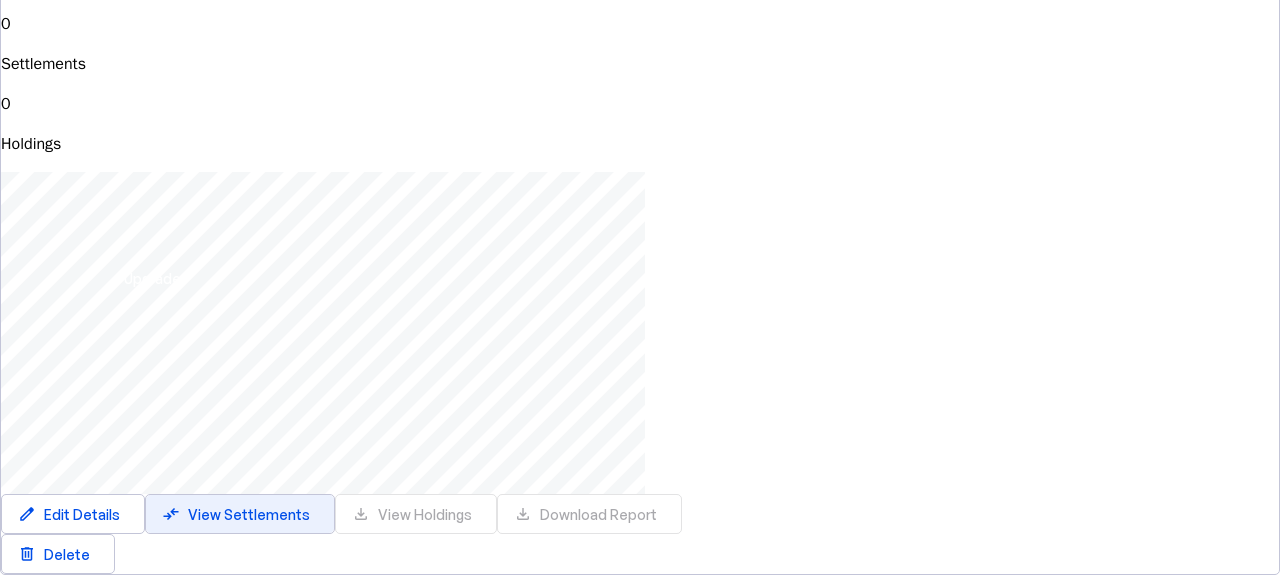 click at bounding box center (73, 514) 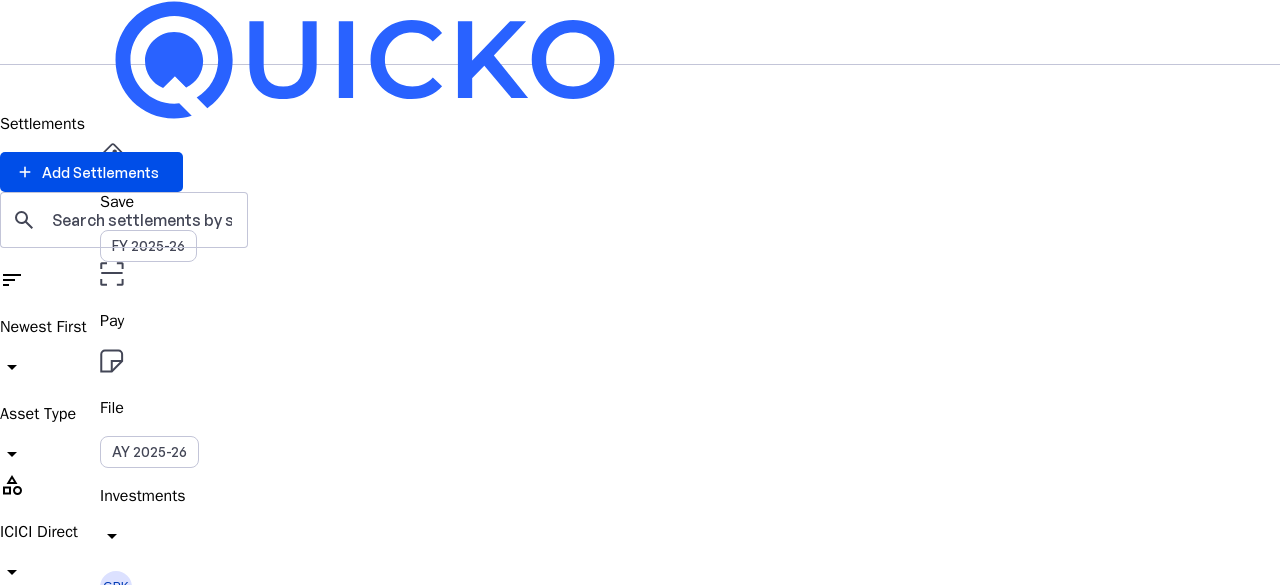 click on "FY 2025-26" at bounding box center [640, 706] 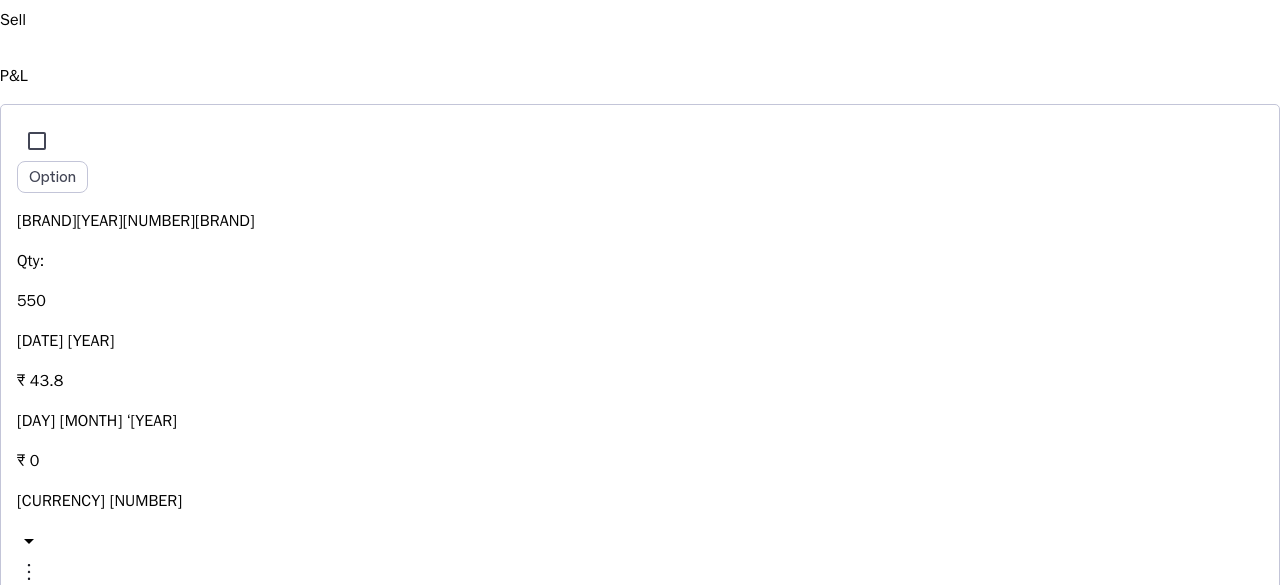 scroll, scrollTop: 1019, scrollLeft: 0, axis: vertical 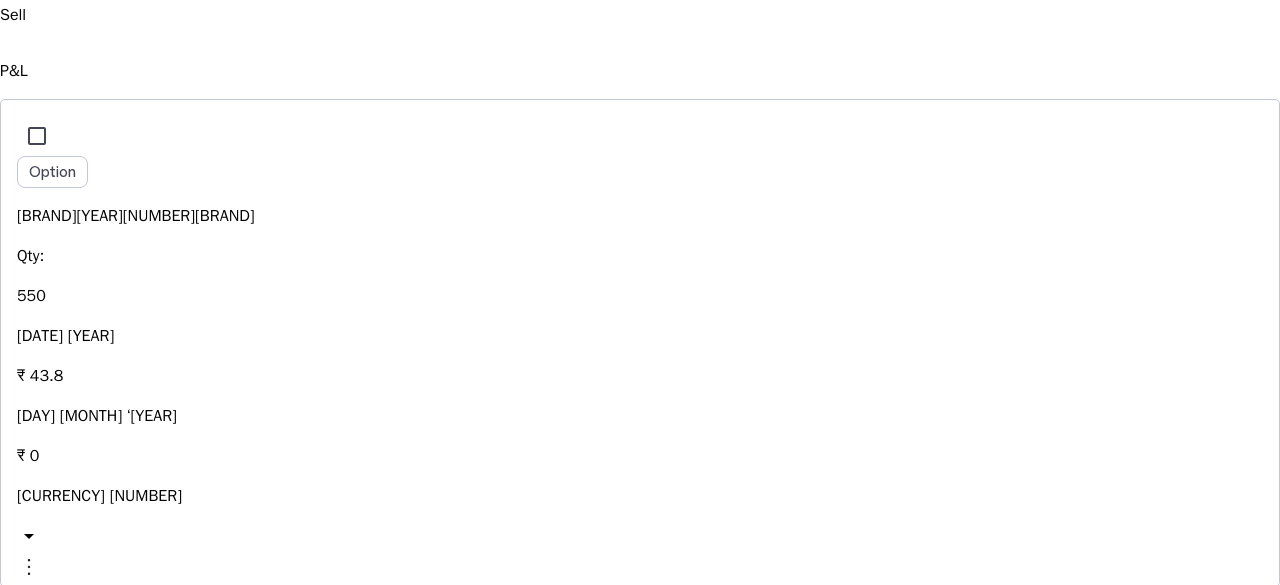click at bounding box center (1046, 4615) 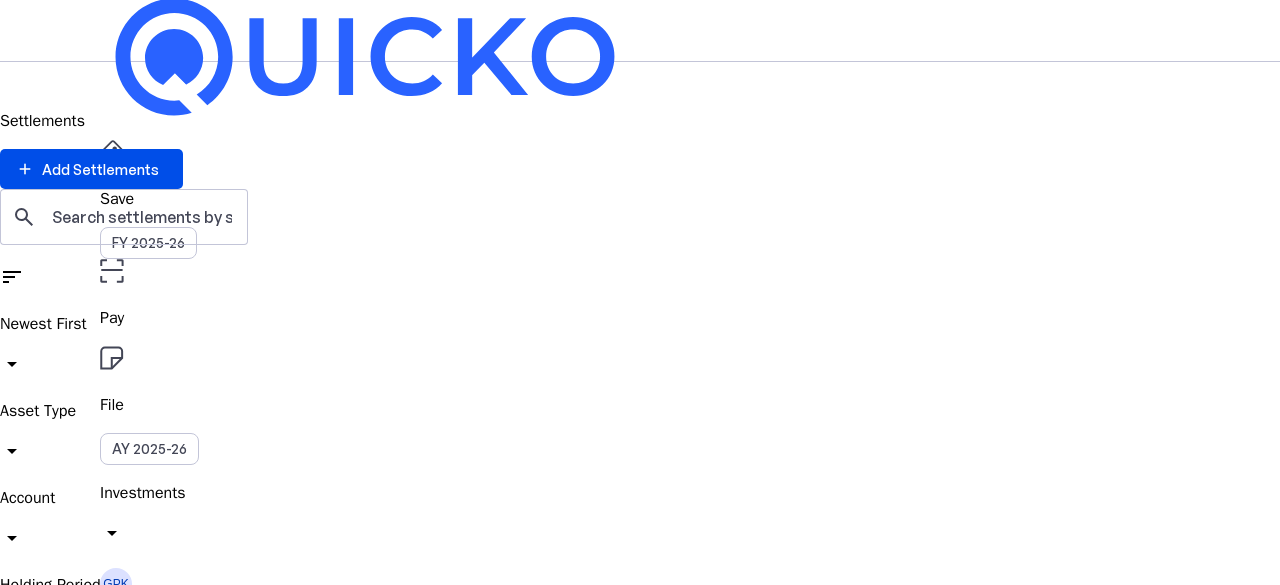 scroll, scrollTop: 0, scrollLeft: 0, axis: both 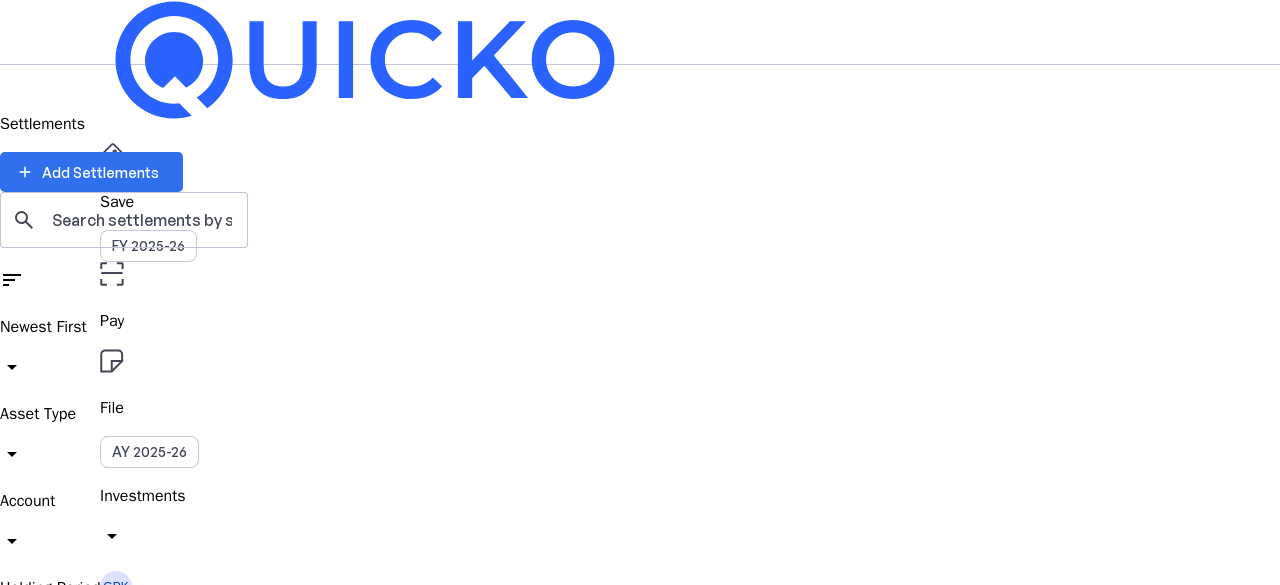 click on "Add Settlements" at bounding box center [100, 172] 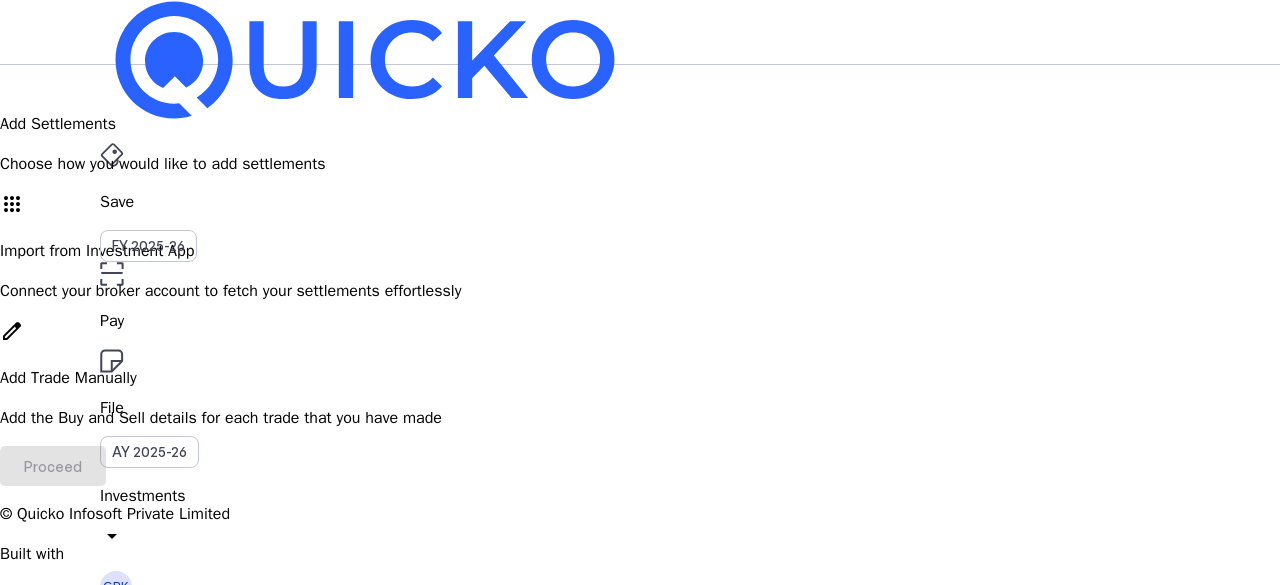click on "Import from Investment App" at bounding box center (640, 251) 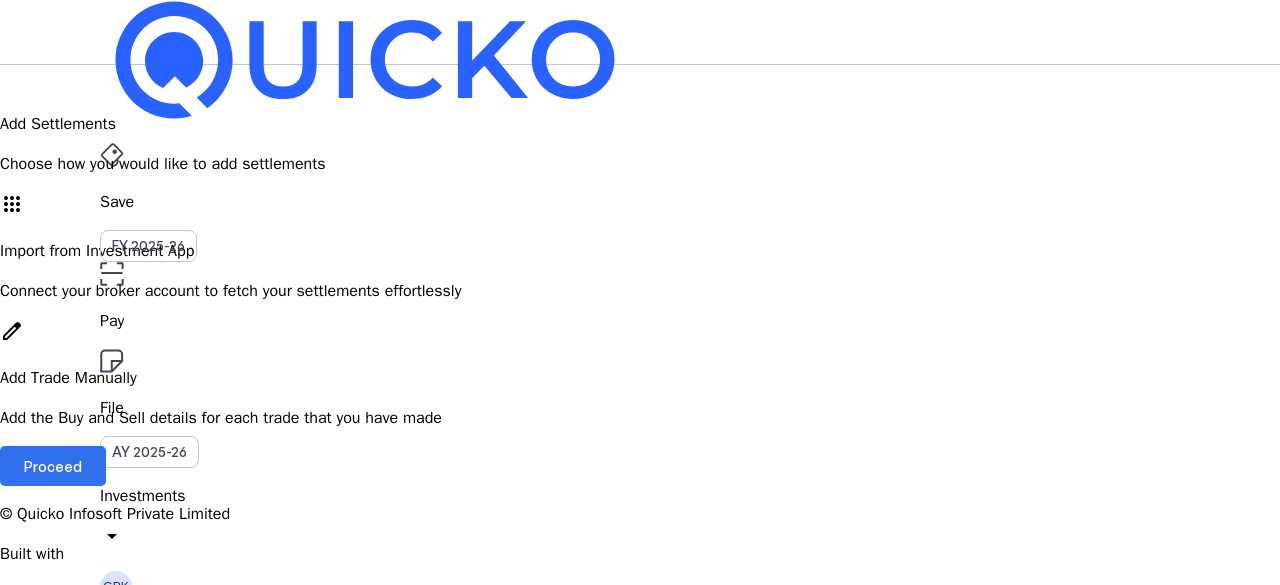 click on "Proceed" at bounding box center (53, 466) 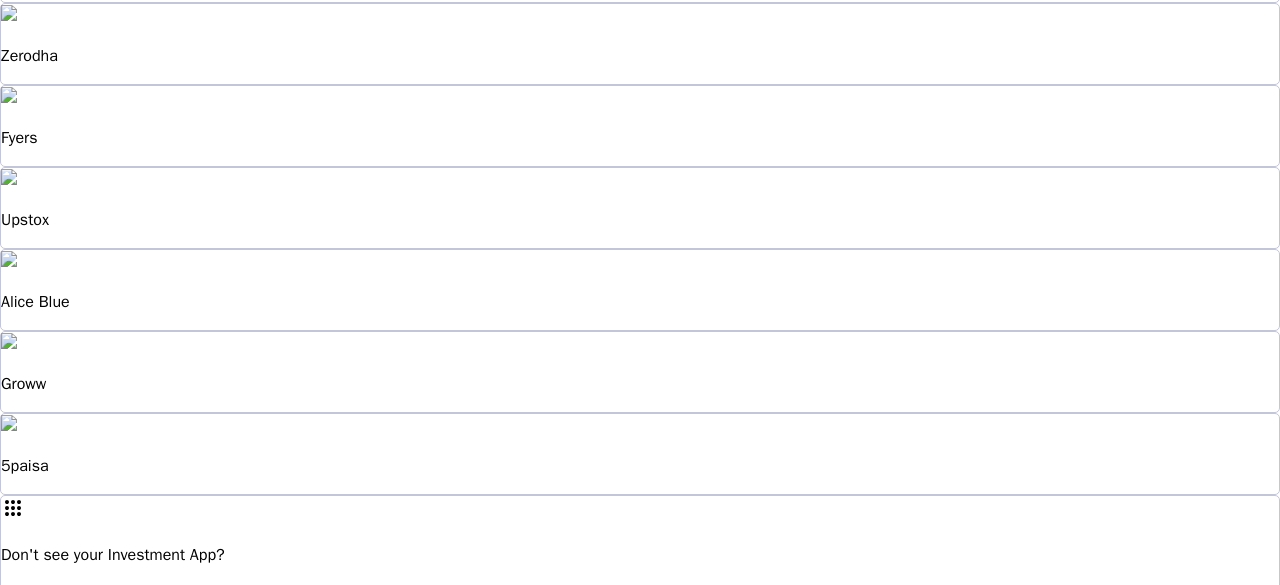 scroll, scrollTop: 526, scrollLeft: 0, axis: vertical 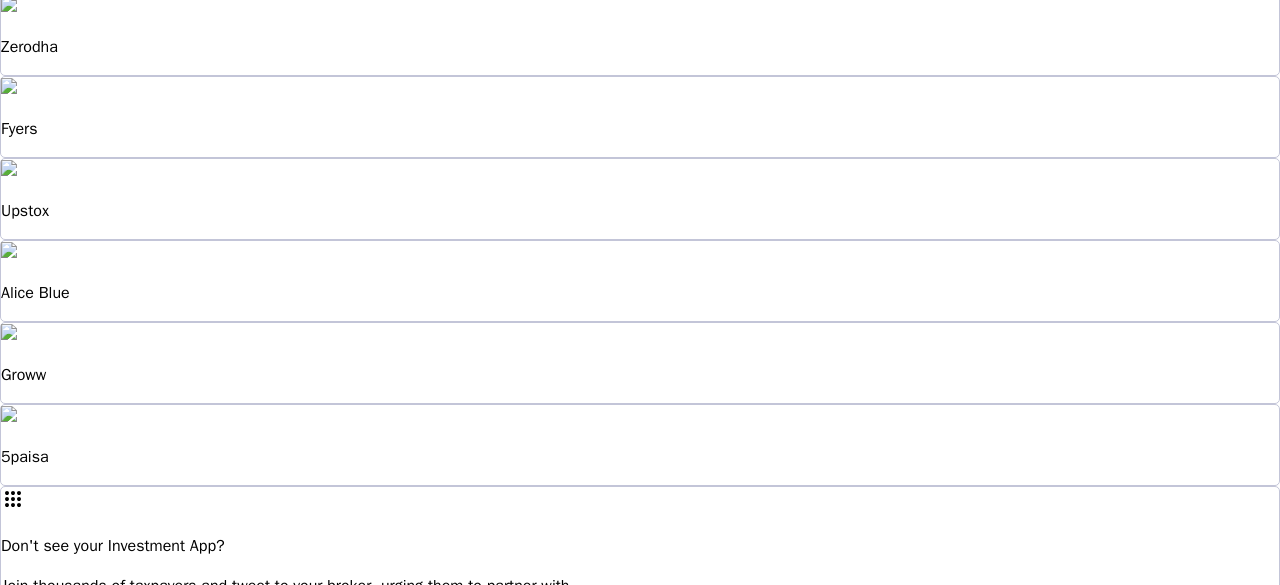 click on "edit Add Account Manually chevron_right" at bounding box center [640, 847] 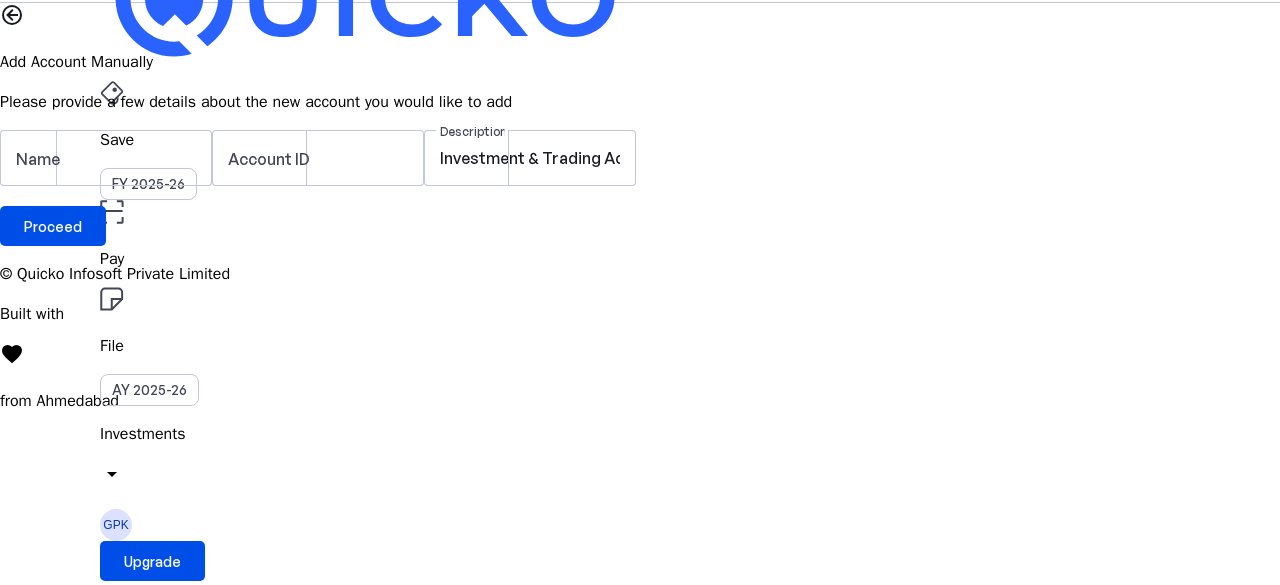 scroll, scrollTop: 0, scrollLeft: 0, axis: both 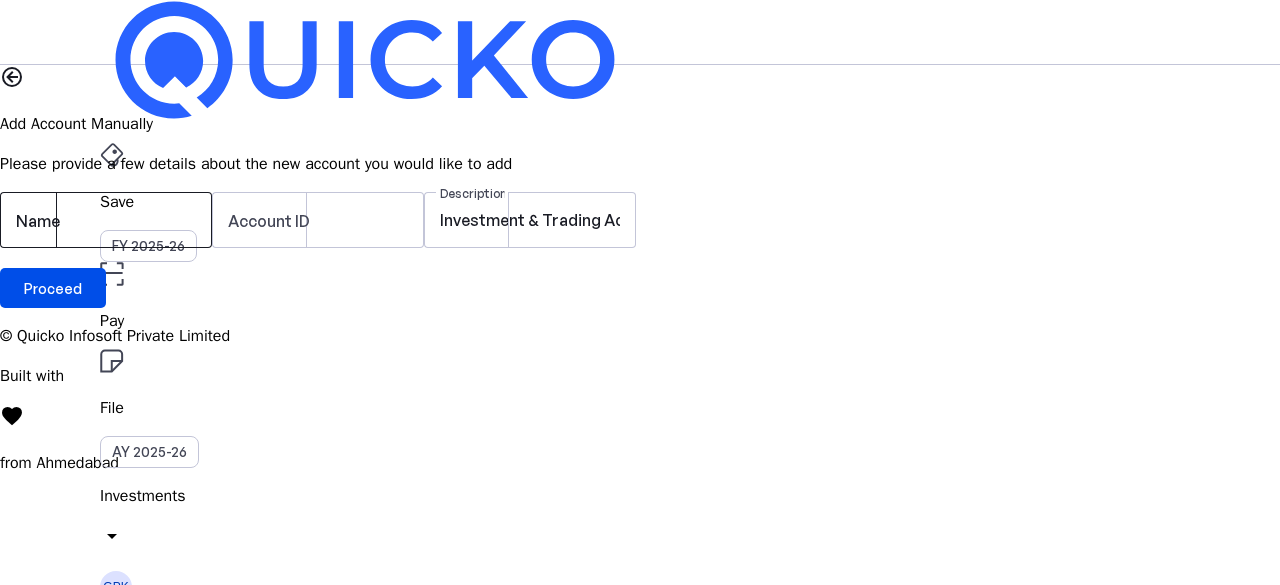 click on "Name" at bounding box center (38, 221) 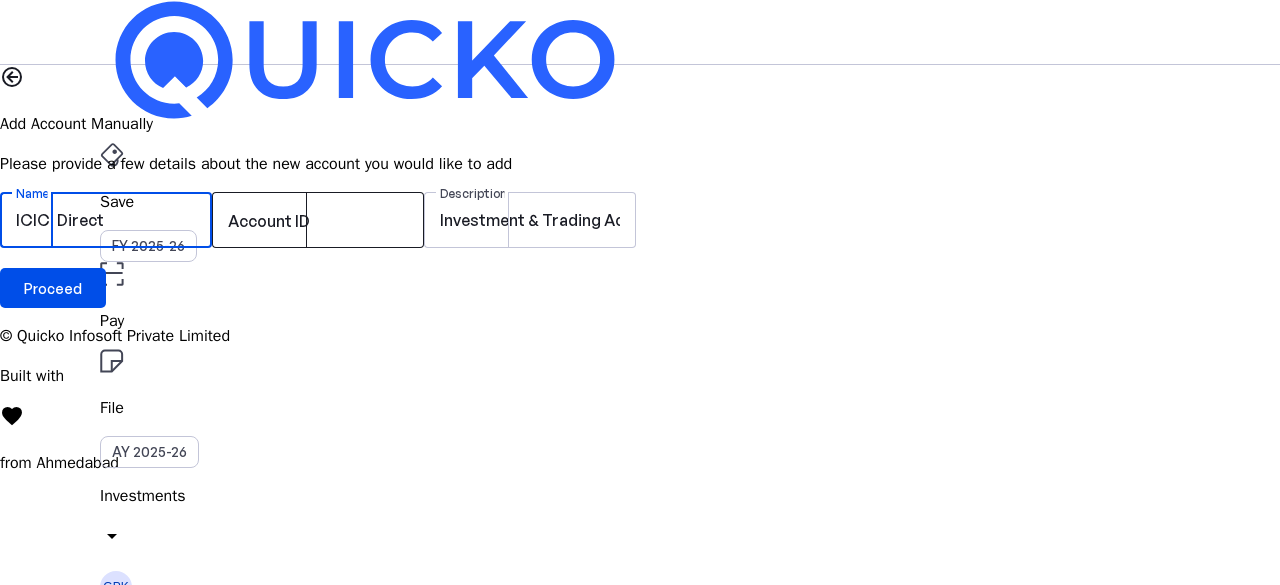 type on "ICICI Direct" 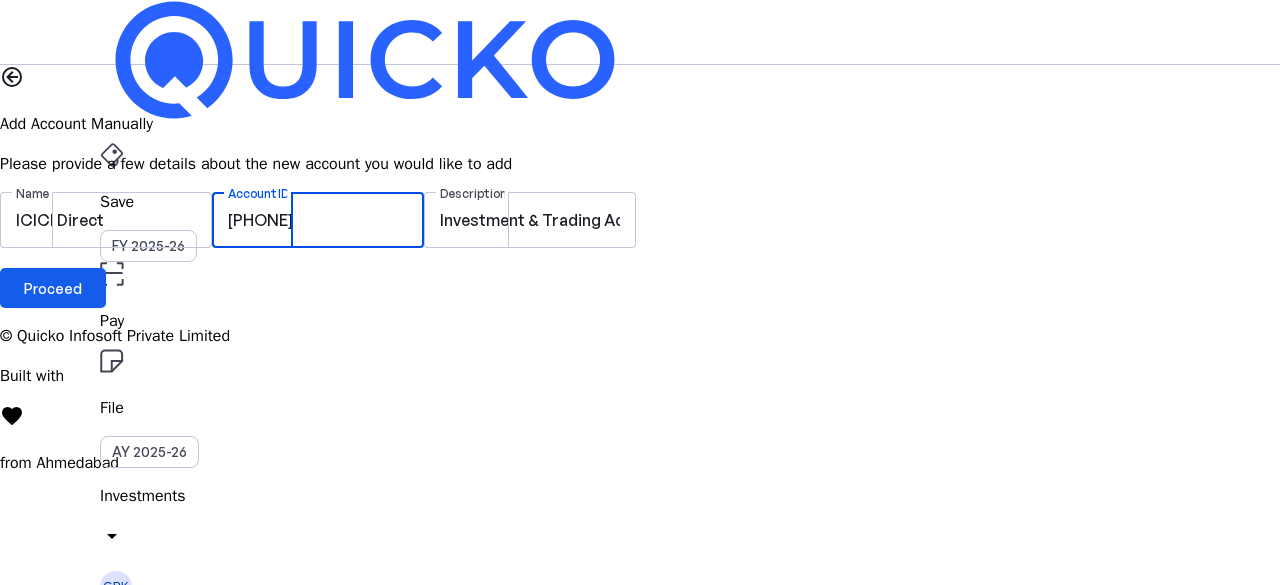 type on "[PHONE]" 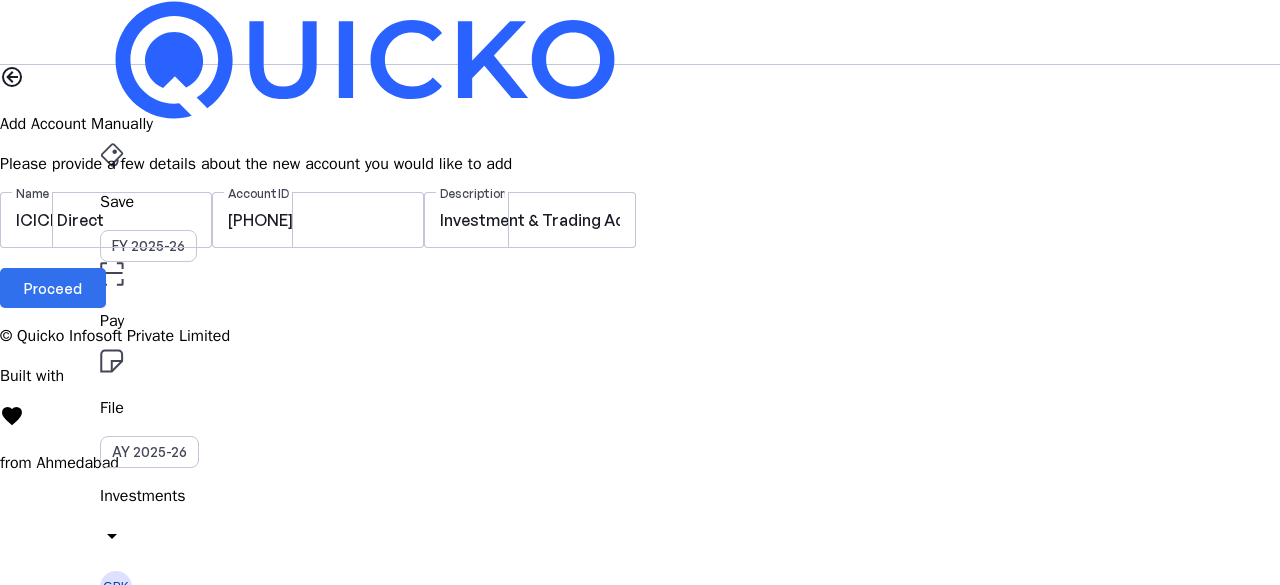click on "Proceed" at bounding box center [53, 288] 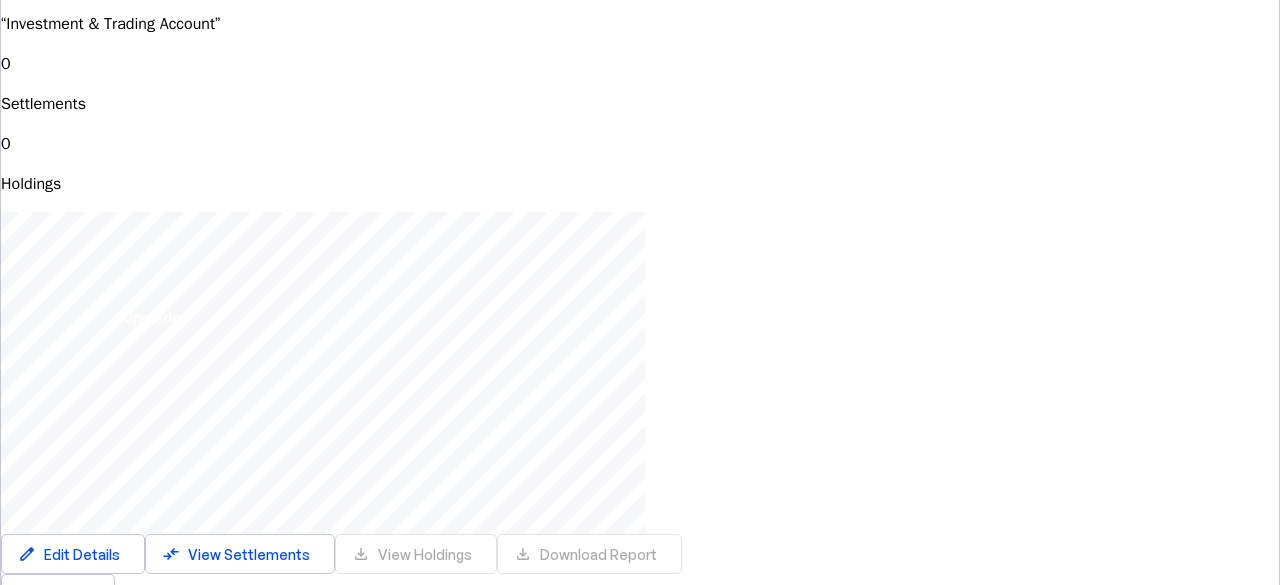 scroll, scrollTop: 328, scrollLeft: 0, axis: vertical 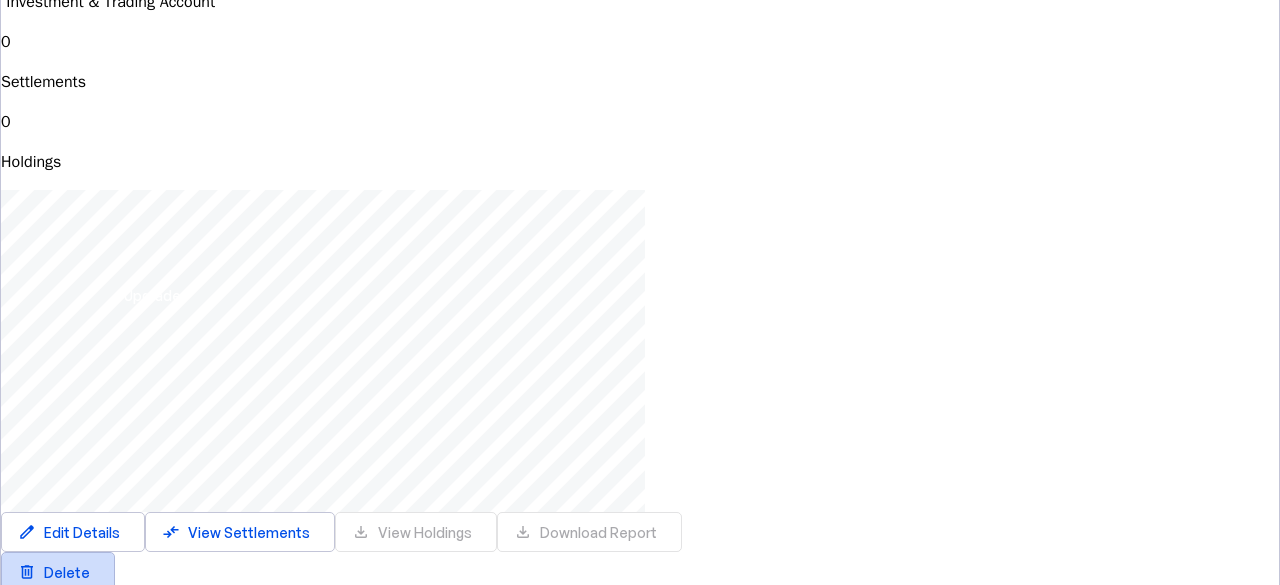 click at bounding box center (58, 572) 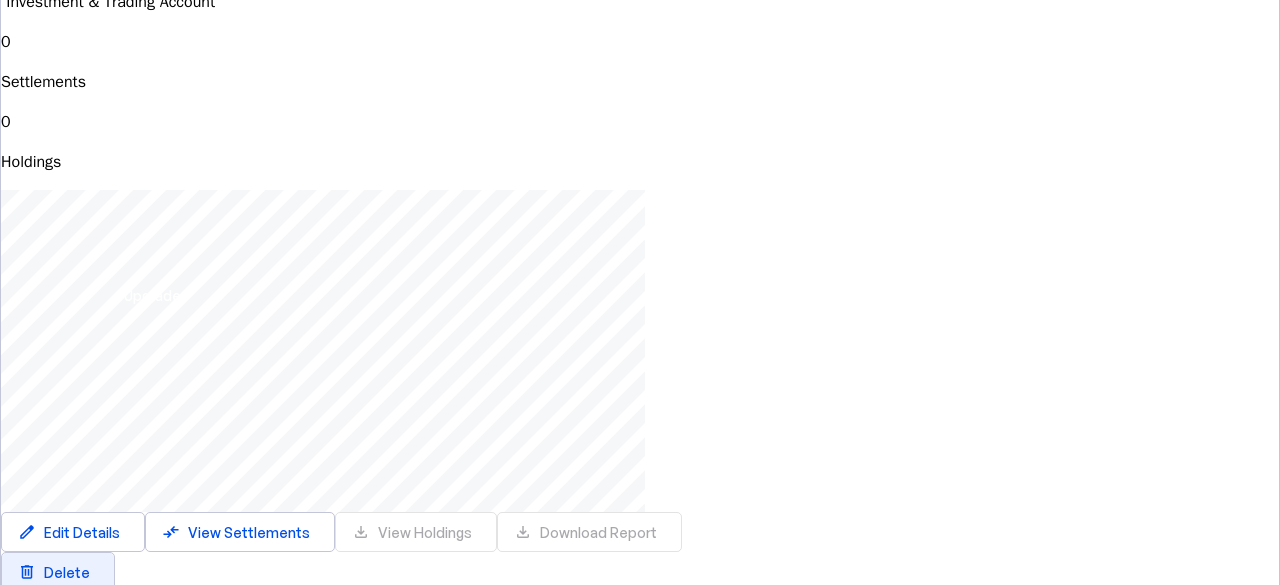 scroll, scrollTop: 0, scrollLeft: 0, axis: both 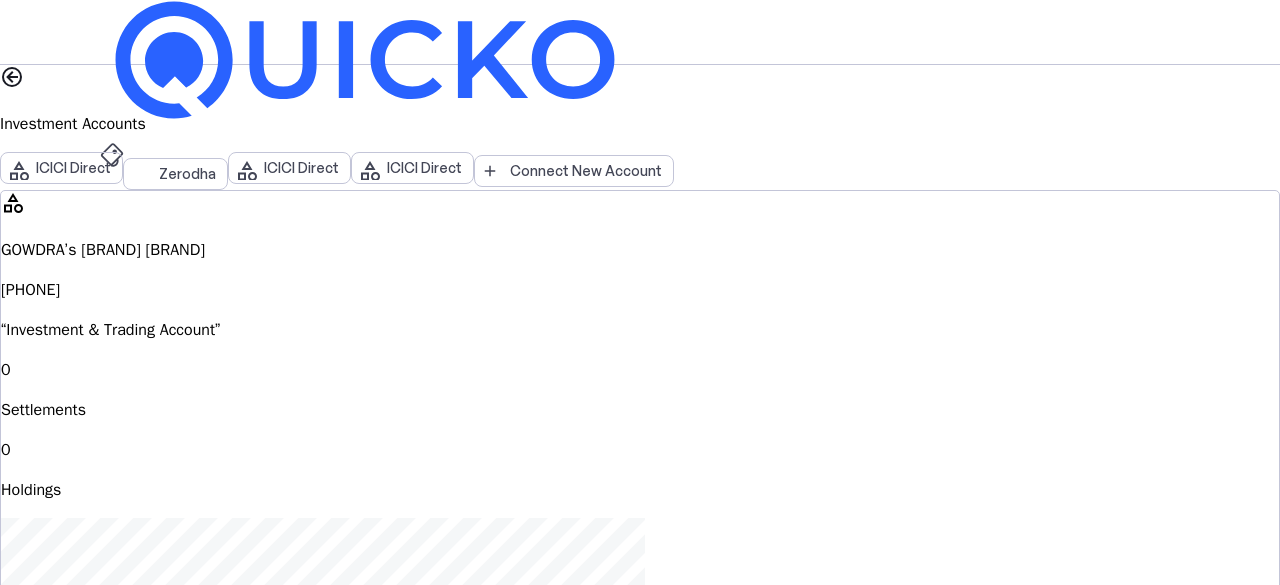 click on "Yes, Delete" at bounding box center (63, 1331) 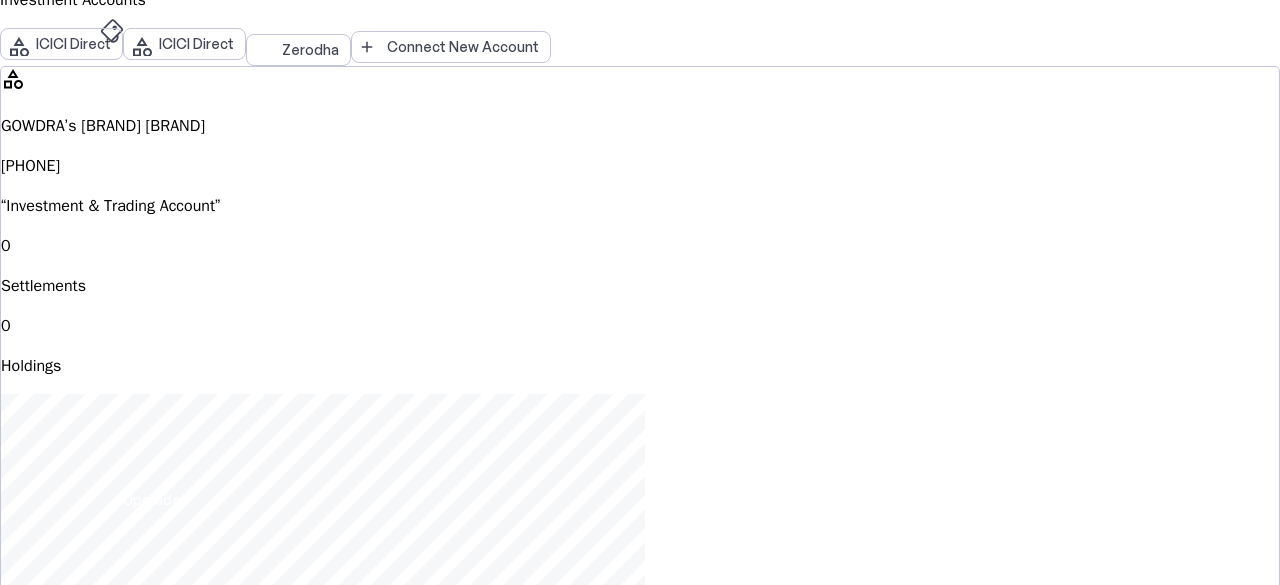 scroll, scrollTop: 0, scrollLeft: 0, axis: both 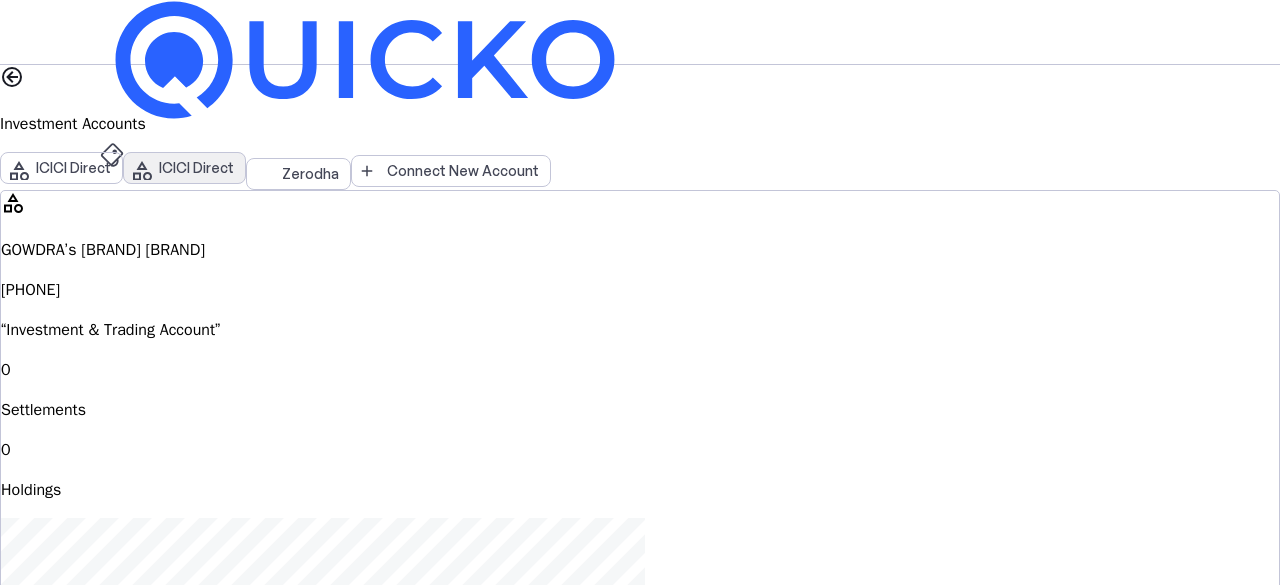 click on "ICICI Direct" at bounding box center (196, 168) 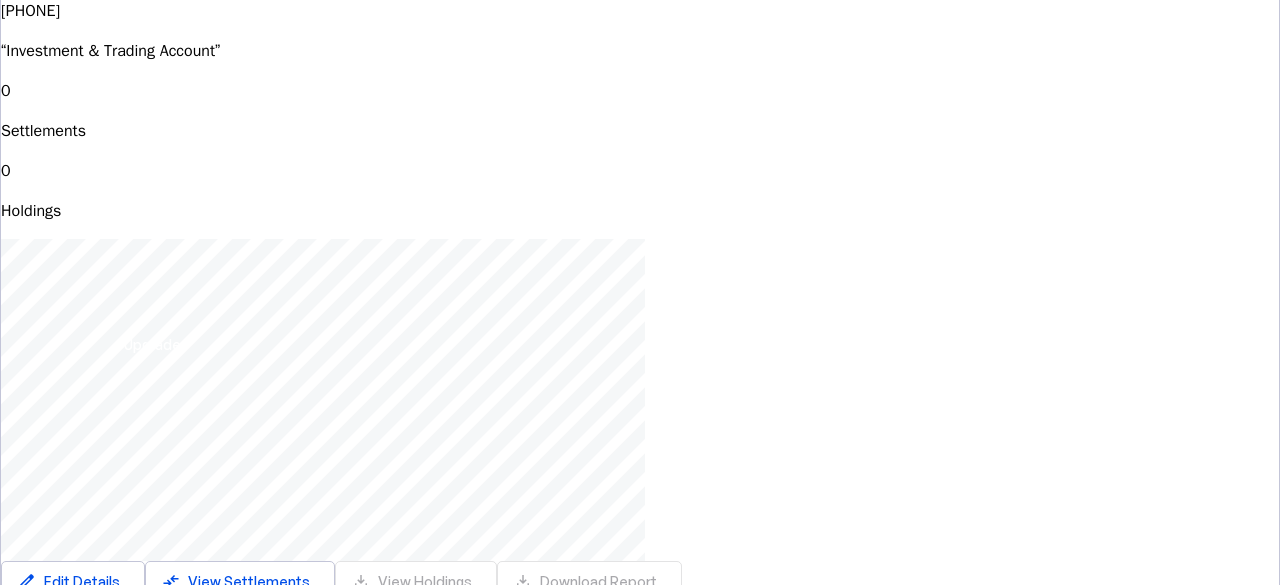 scroll, scrollTop: 282, scrollLeft: 0, axis: vertical 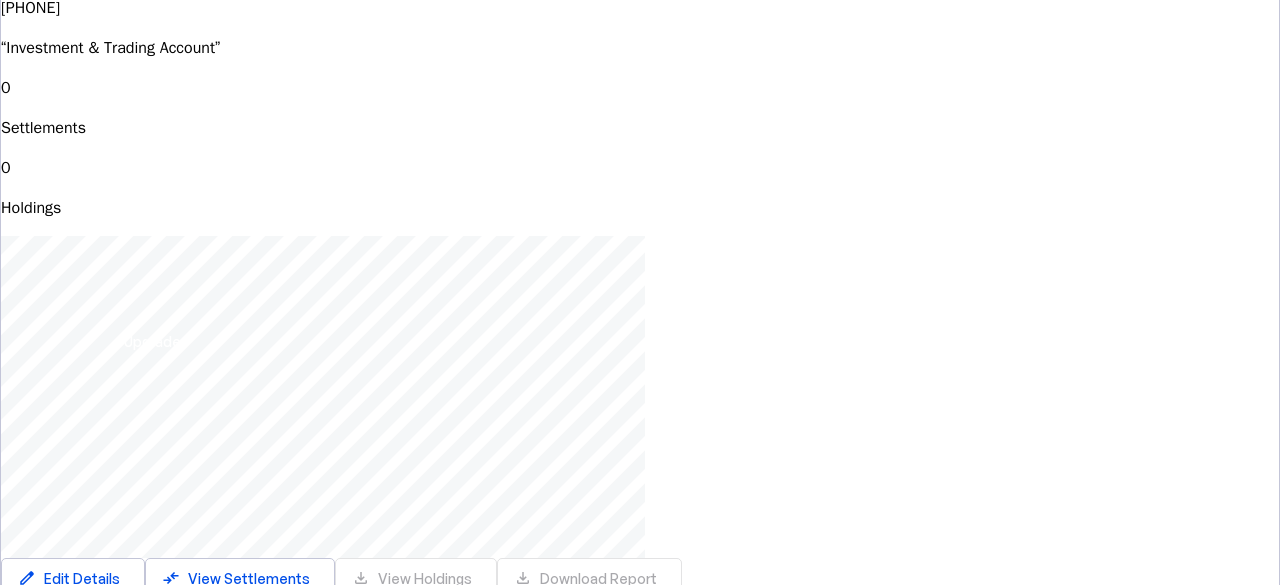 click on "Delete" at bounding box center [67, 618] 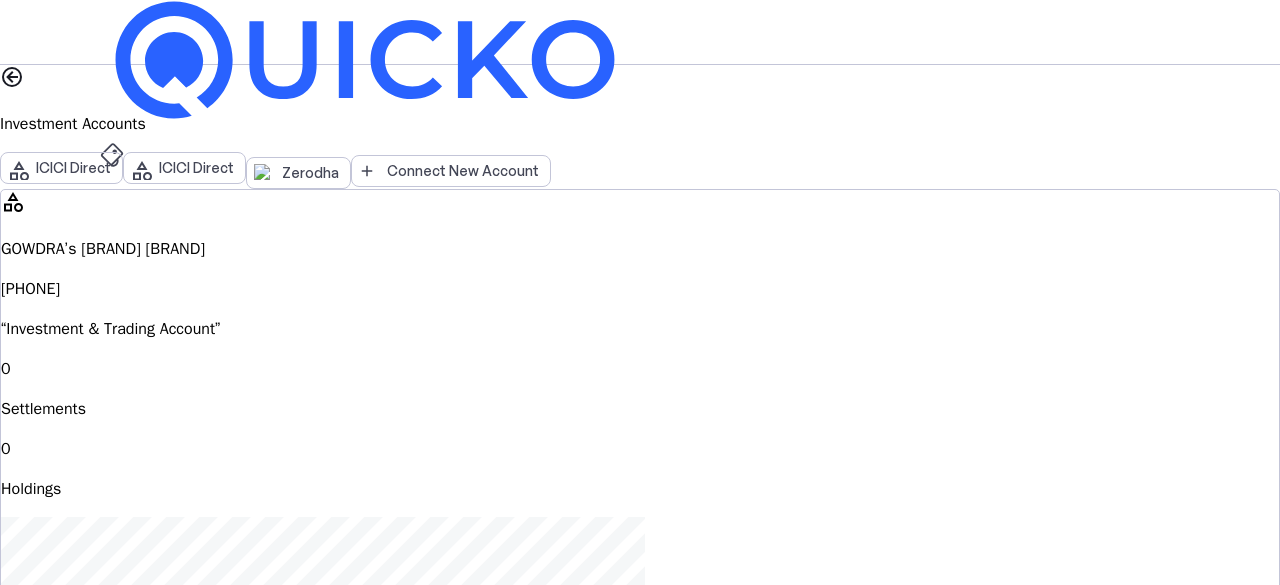 click on "Yes, Delete" at bounding box center (63, 1330) 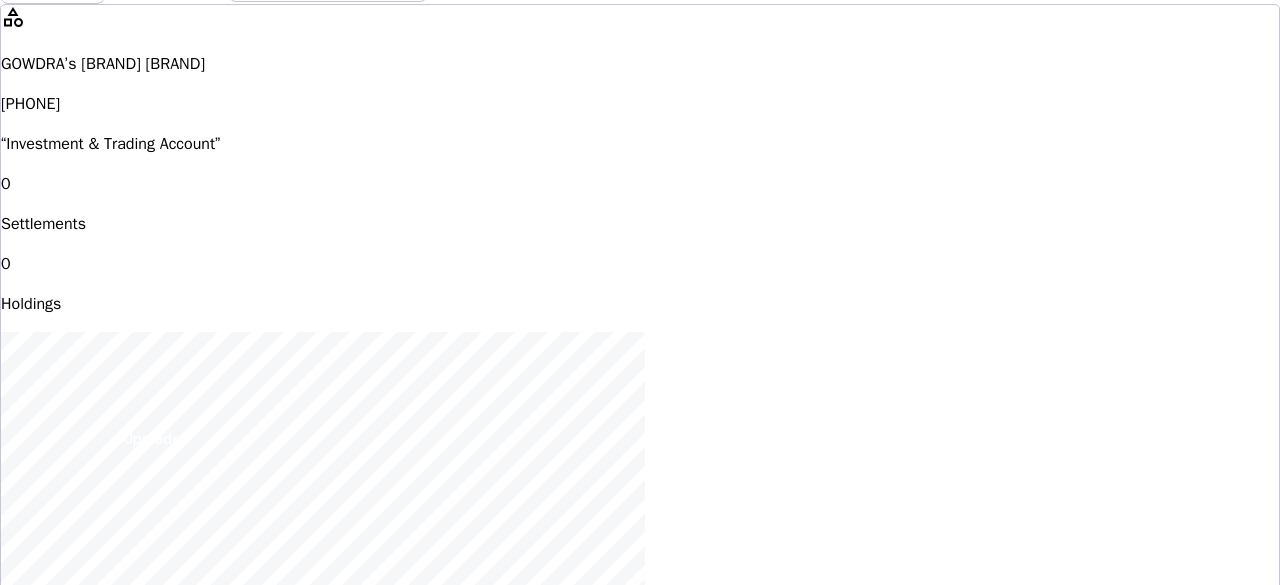 scroll, scrollTop: 0, scrollLeft: 0, axis: both 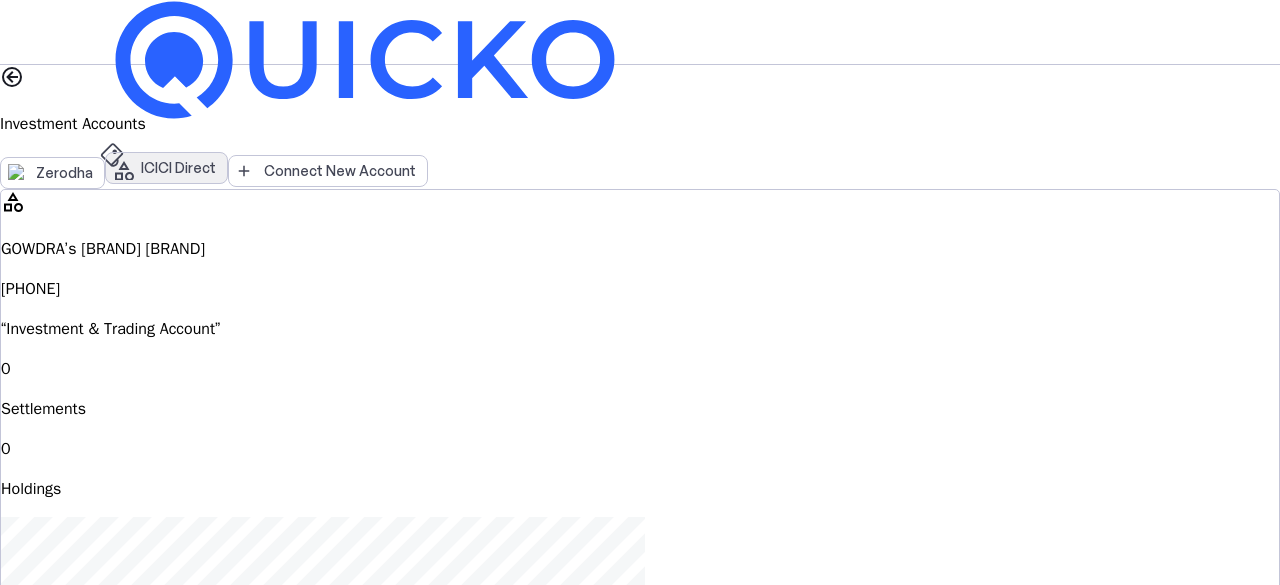click on "category  [BRAND] [BRAND]" at bounding box center (166, 168) 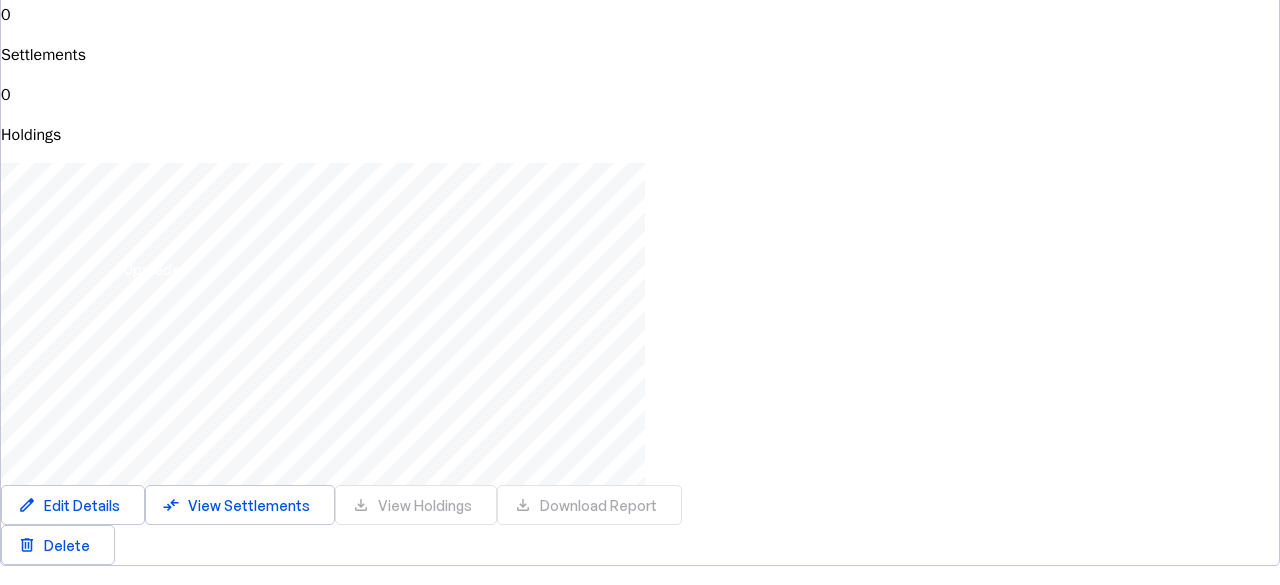 scroll, scrollTop: 364, scrollLeft: 0, axis: vertical 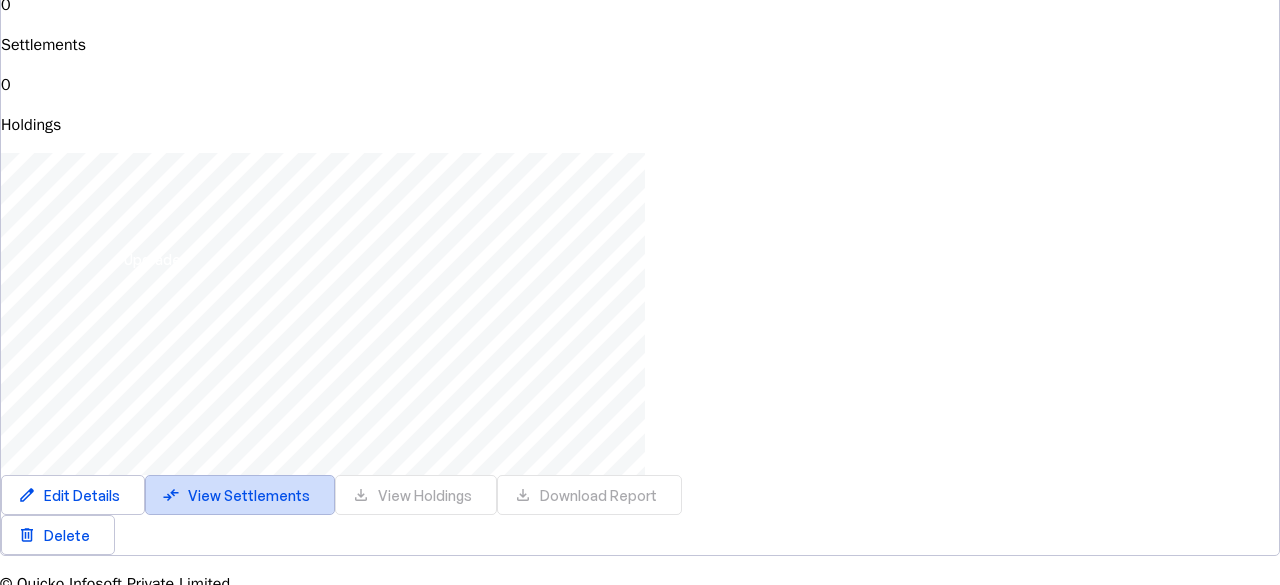 click on "View Settlements" at bounding box center (249, 495) 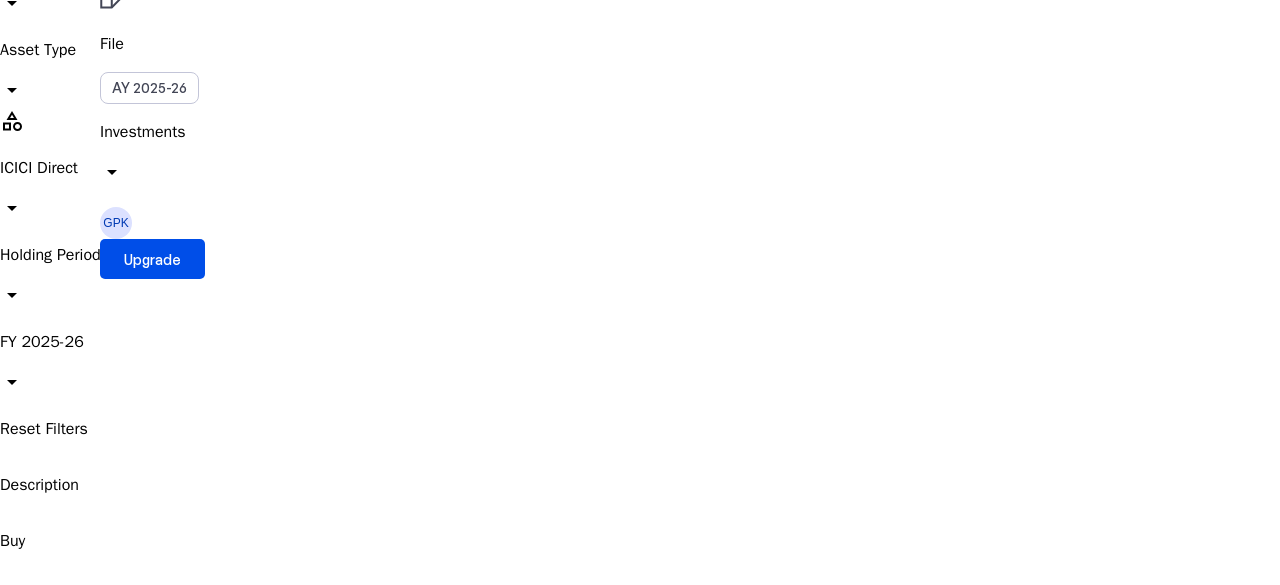 scroll, scrollTop: 0, scrollLeft: 0, axis: both 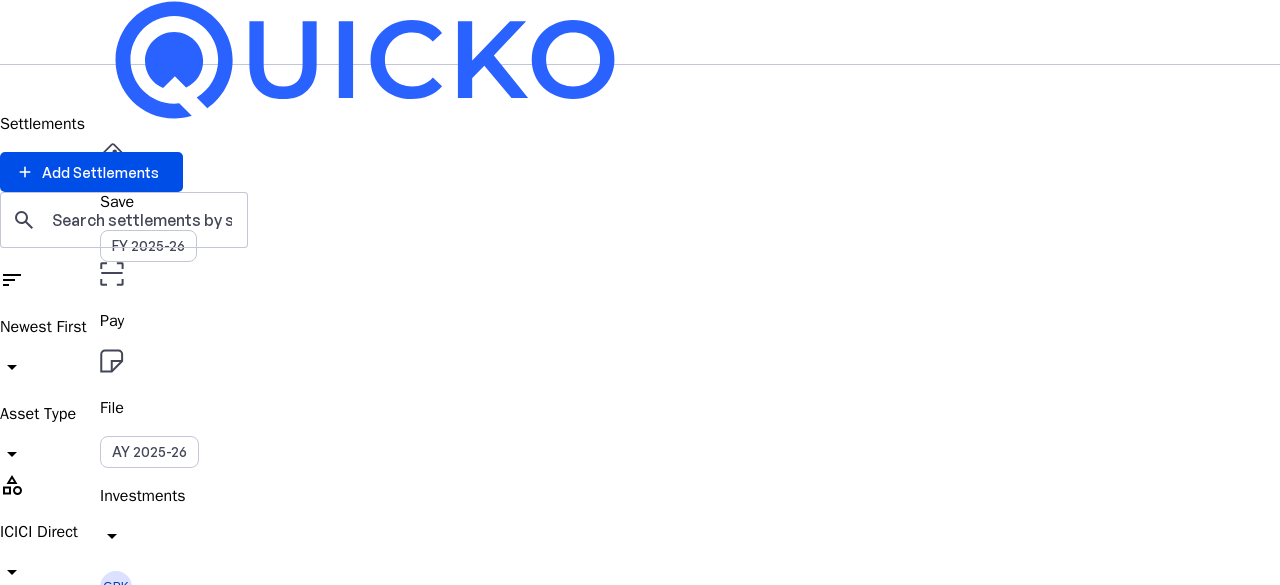 click on "Holding Period" at bounding box center (640, 619) 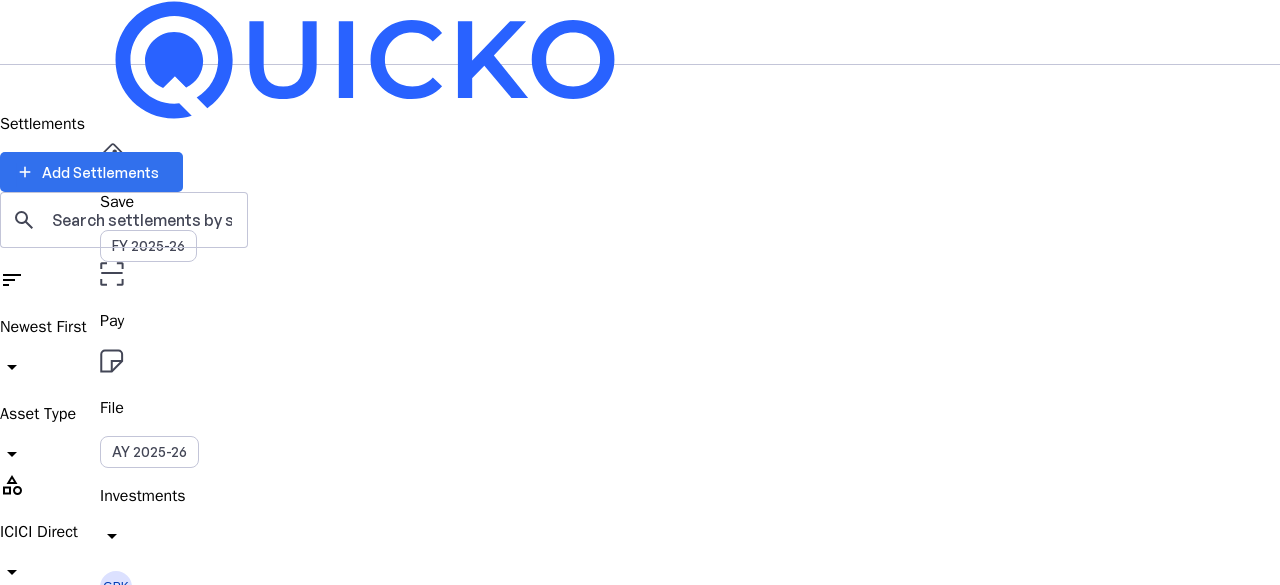 click on "Add Settlements" at bounding box center (100, 172) 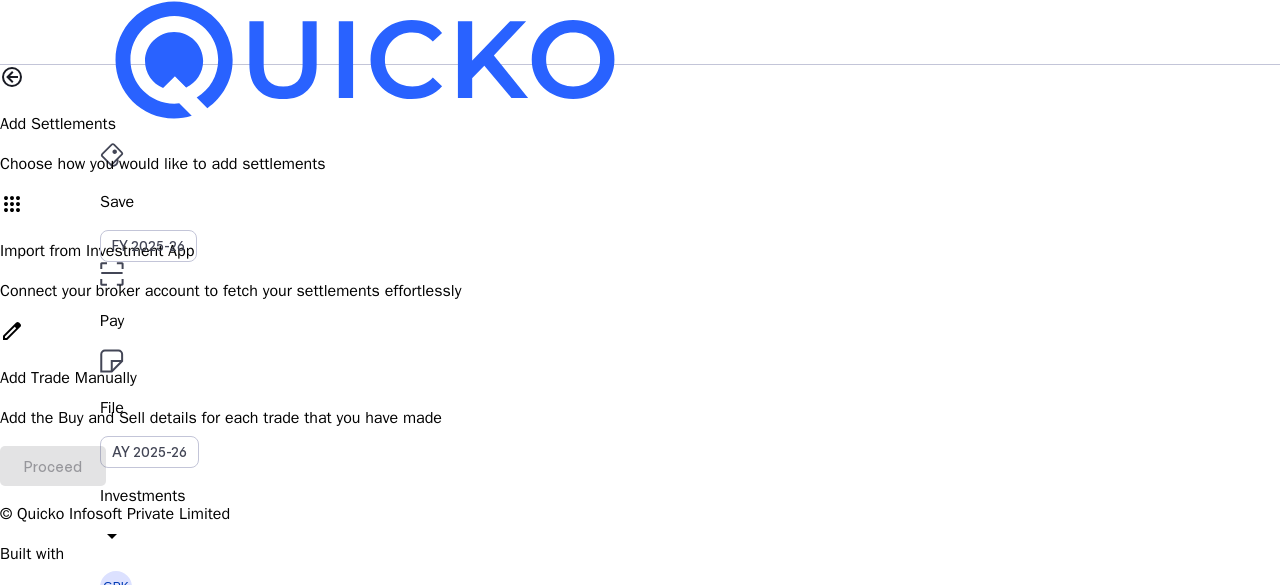 click on "Add the Buy and Sell details for each trade that you have made" at bounding box center (640, 291) 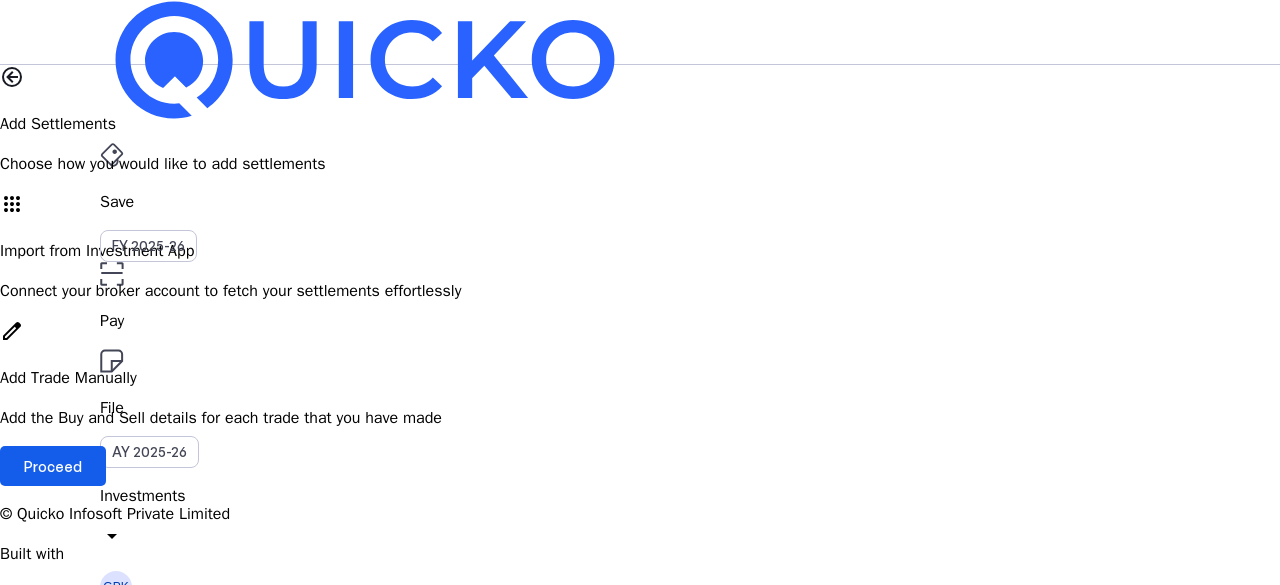 click on "Proceed" at bounding box center (53, 466) 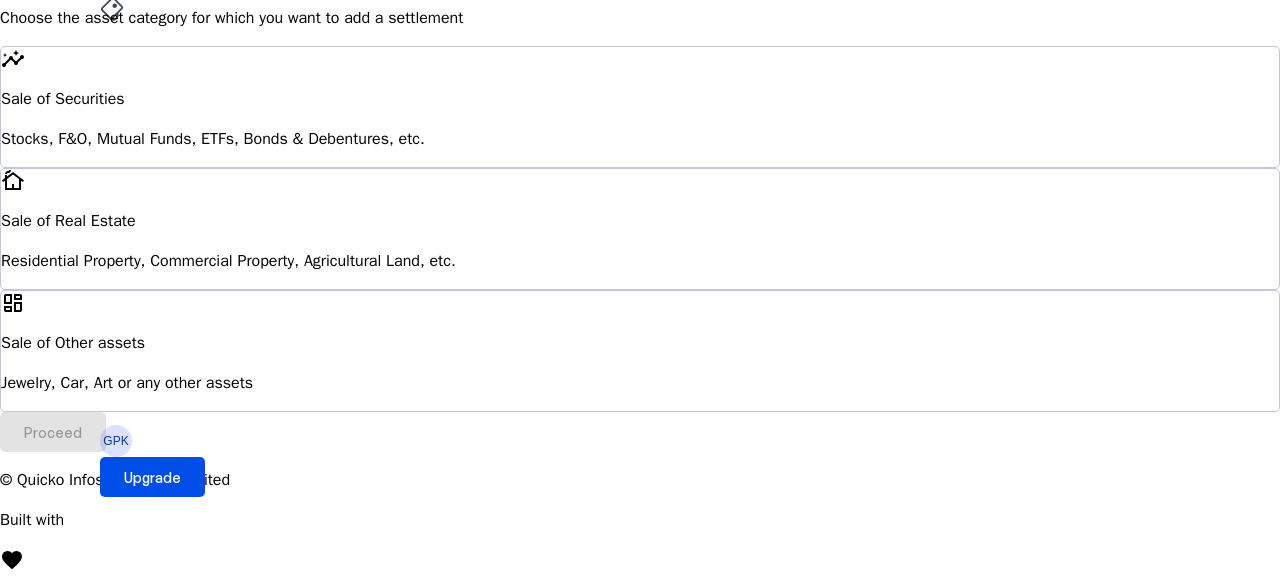 scroll, scrollTop: 146, scrollLeft: 0, axis: vertical 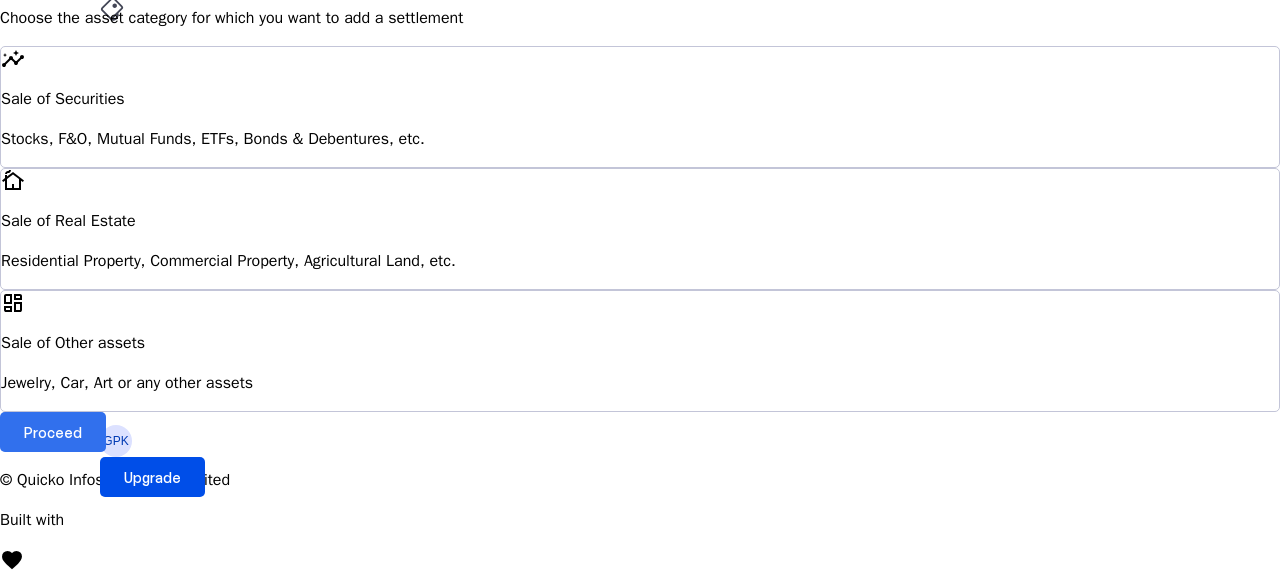 click on "Proceed" at bounding box center [53, 432] 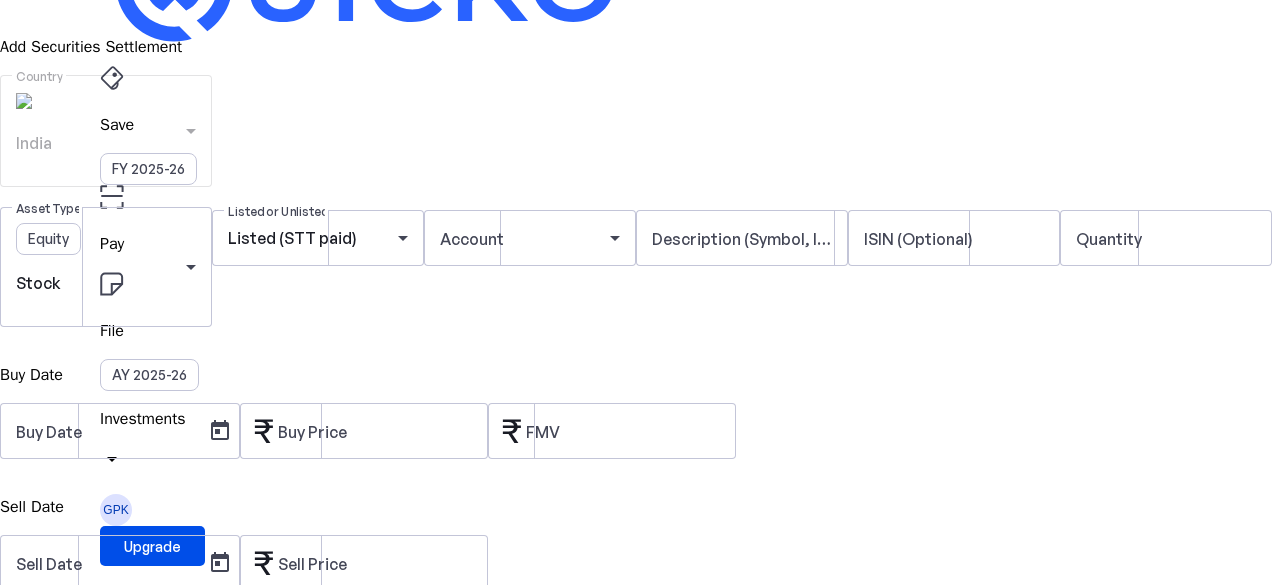 scroll, scrollTop: 0, scrollLeft: 0, axis: both 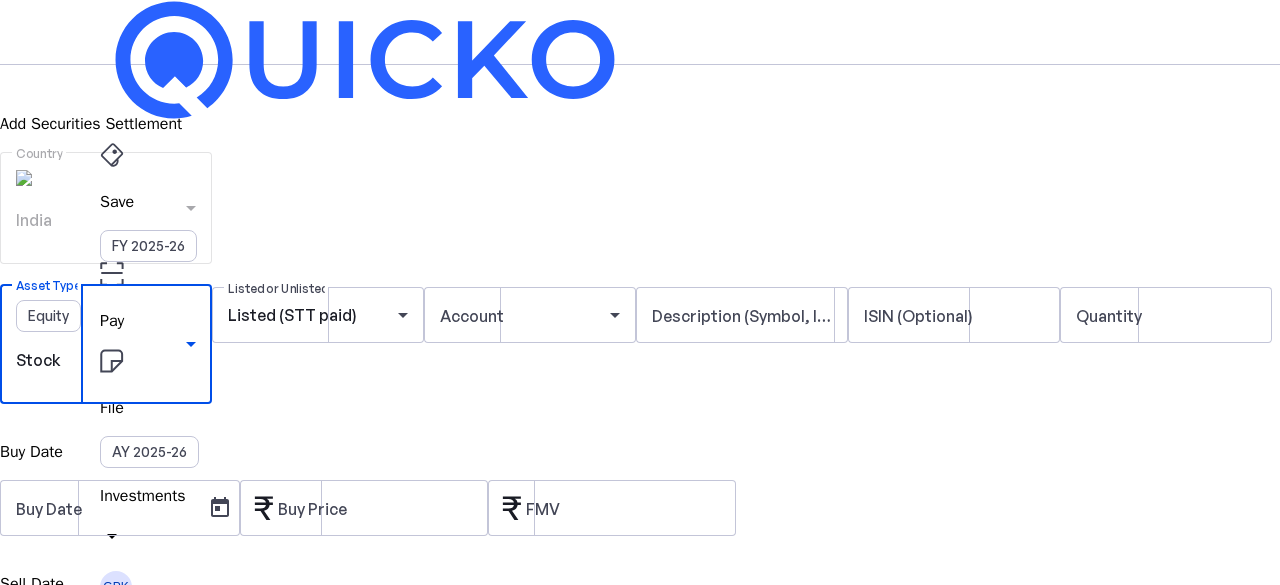 click on "Equity  Stock" at bounding box center (101, 338) 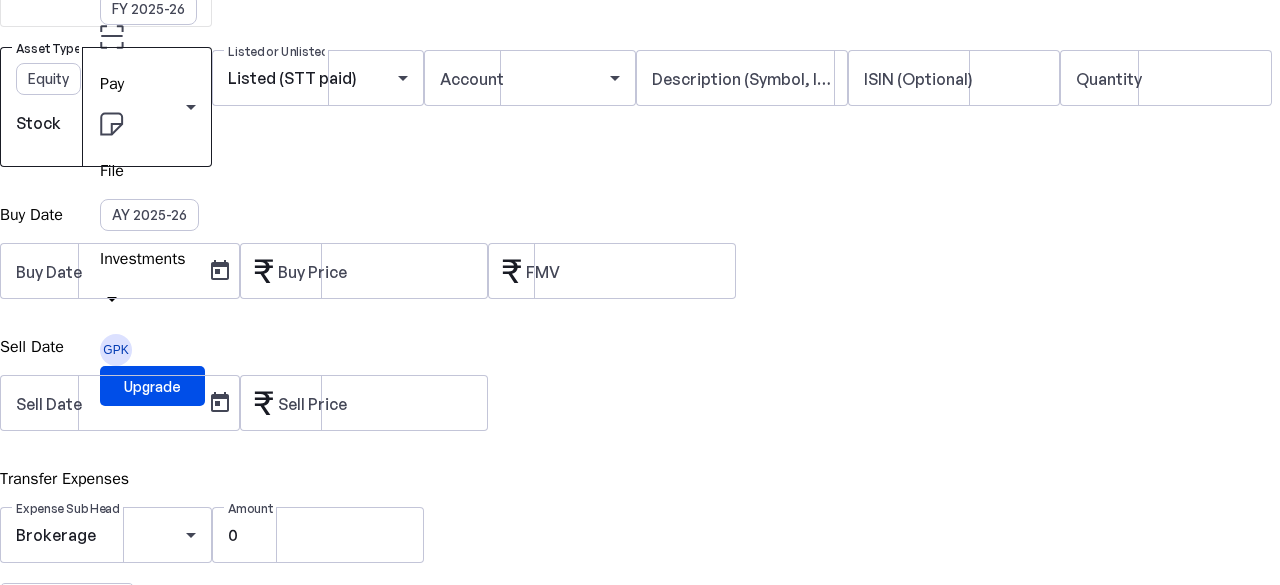 scroll, scrollTop: 240, scrollLeft: 0, axis: vertical 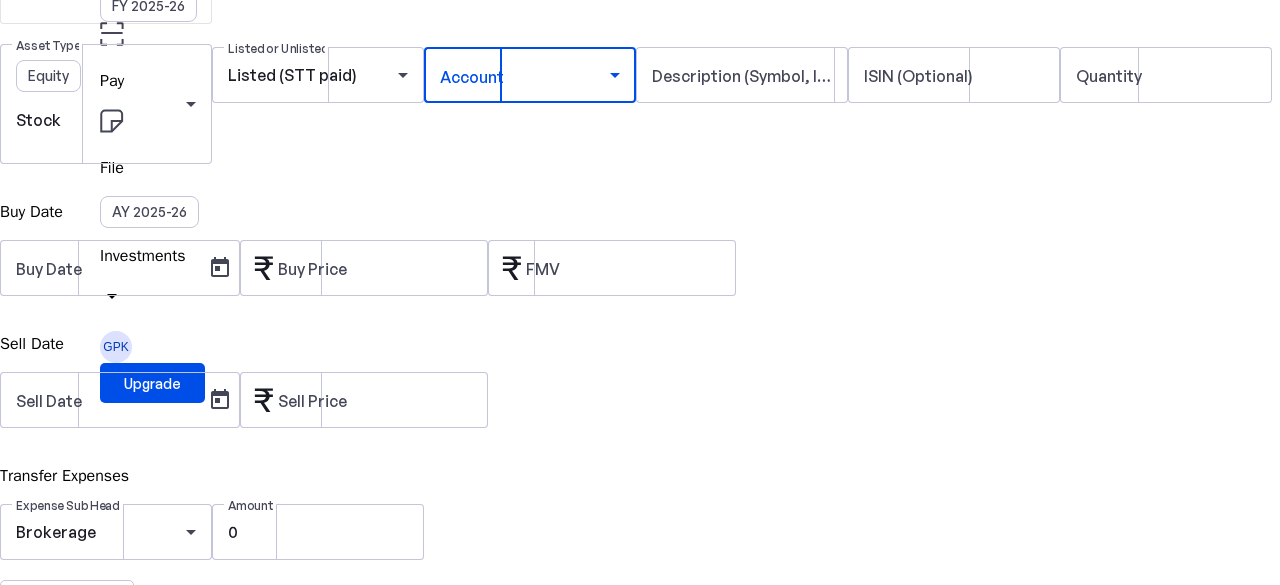 click at bounding box center (525, 75) 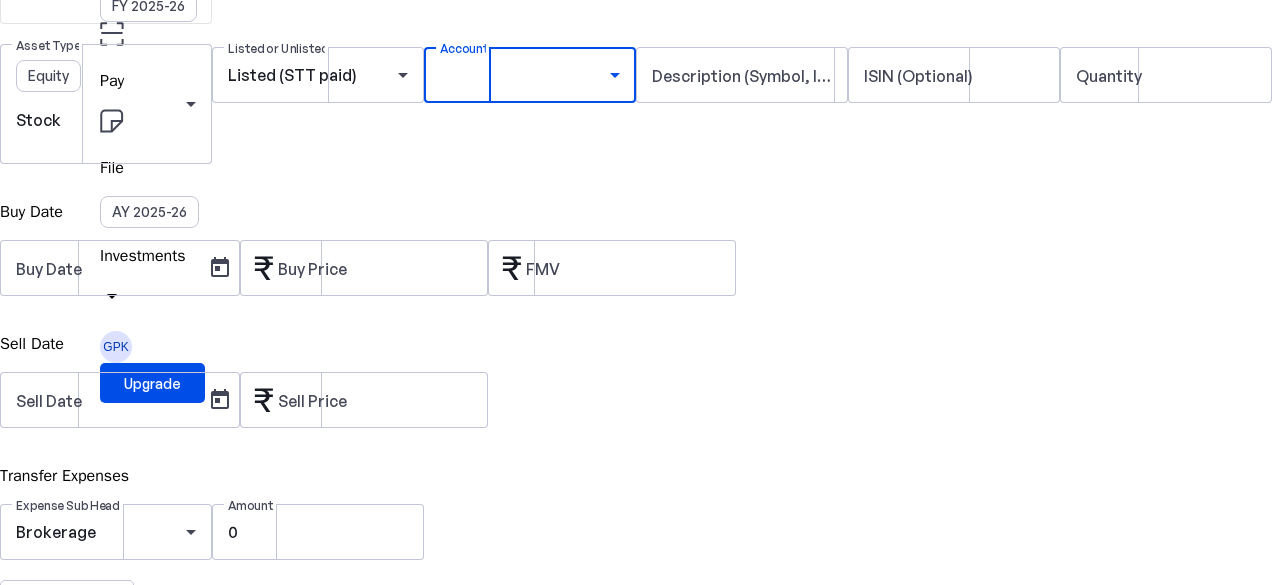 click at bounding box center (640, 843) 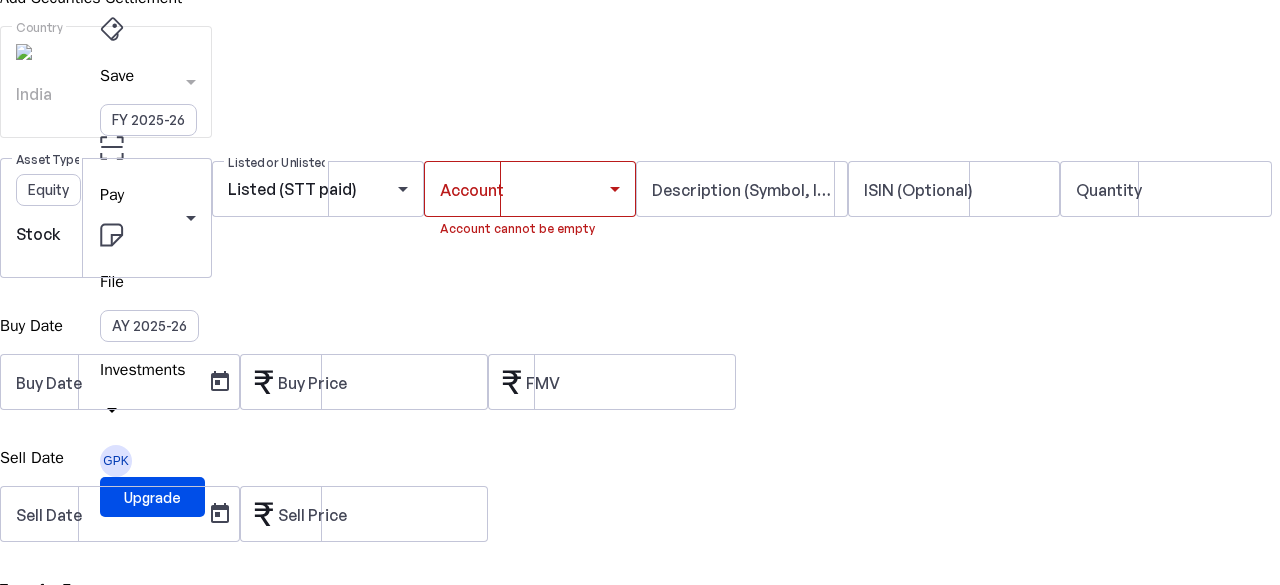 scroll, scrollTop: 0, scrollLeft: 0, axis: both 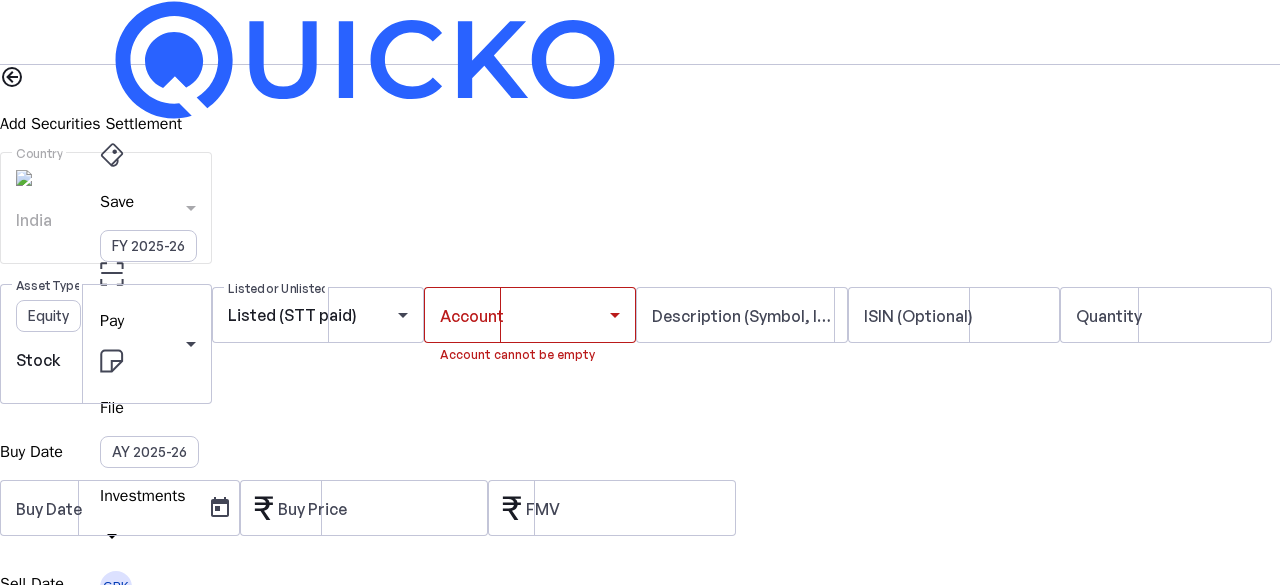 click at bounding box center (12, 77) 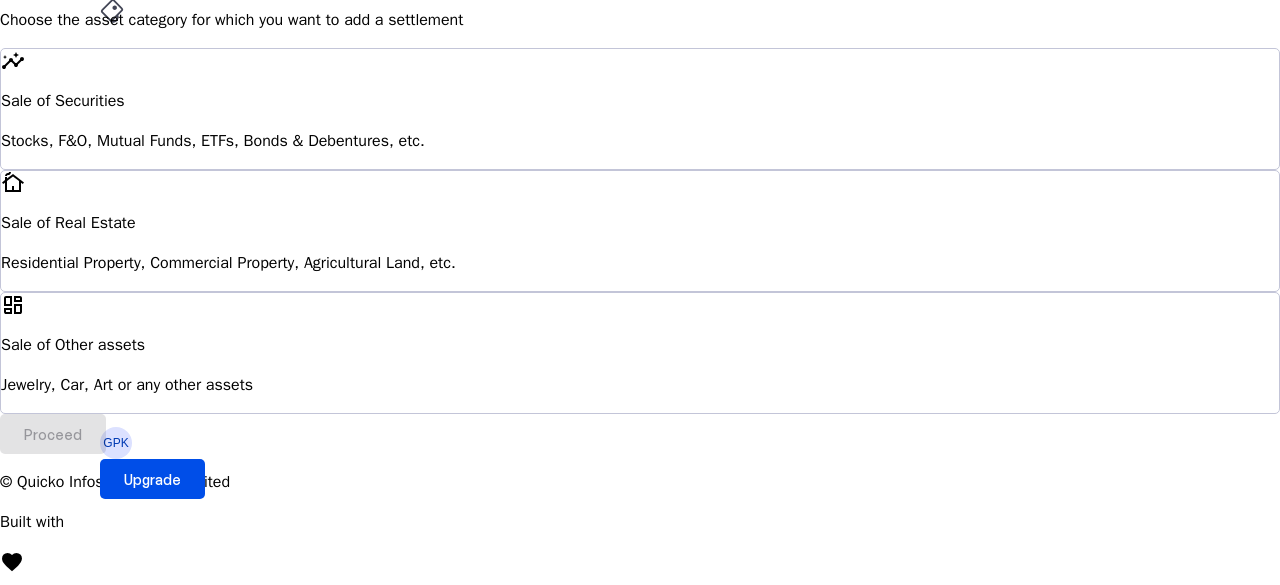 scroll, scrollTop: 0, scrollLeft: 0, axis: both 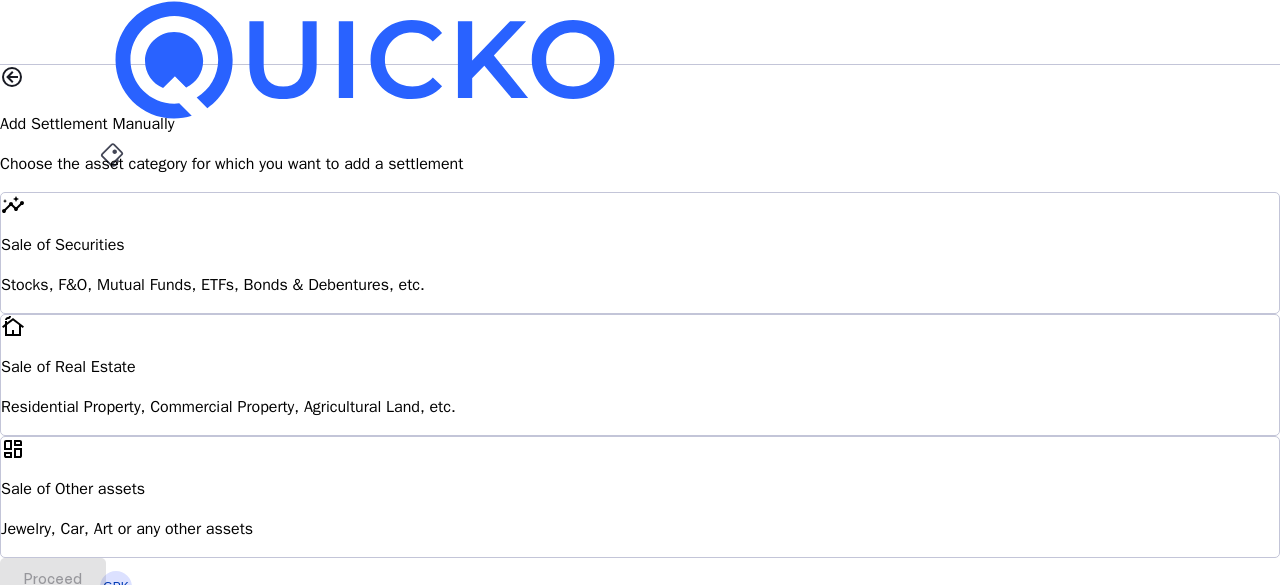 click at bounding box center [12, 77] 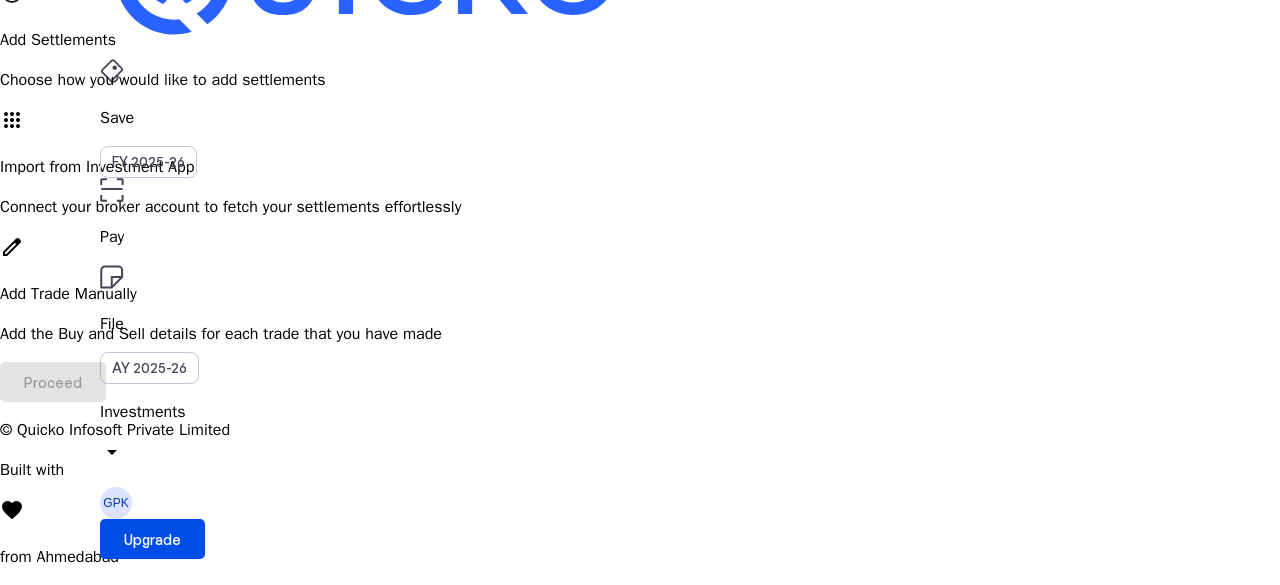 scroll, scrollTop: 0, scrollLeft: 0, axis: both 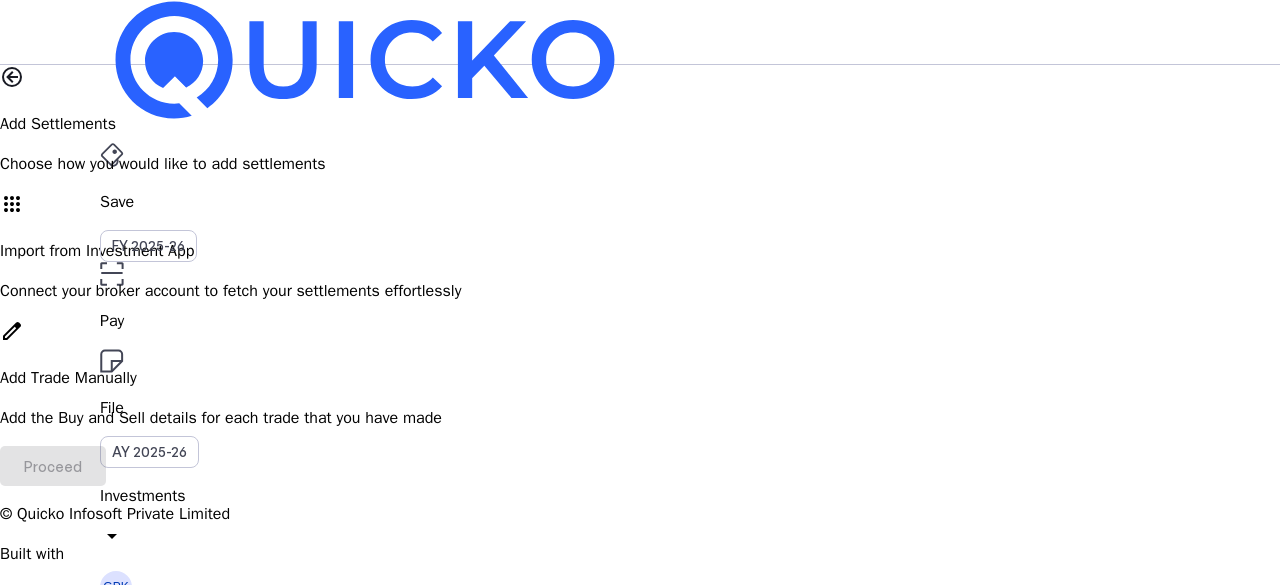click at bounding box center [12, 77] 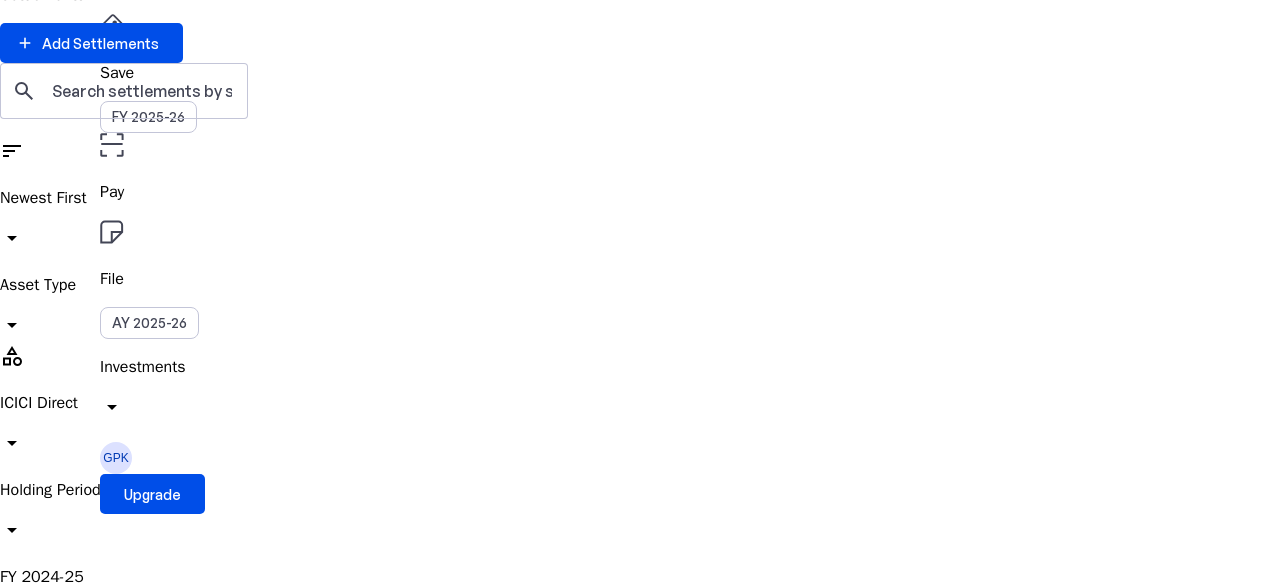 scroll, scrollTop: 0, scrollLeft: 0, axis: both 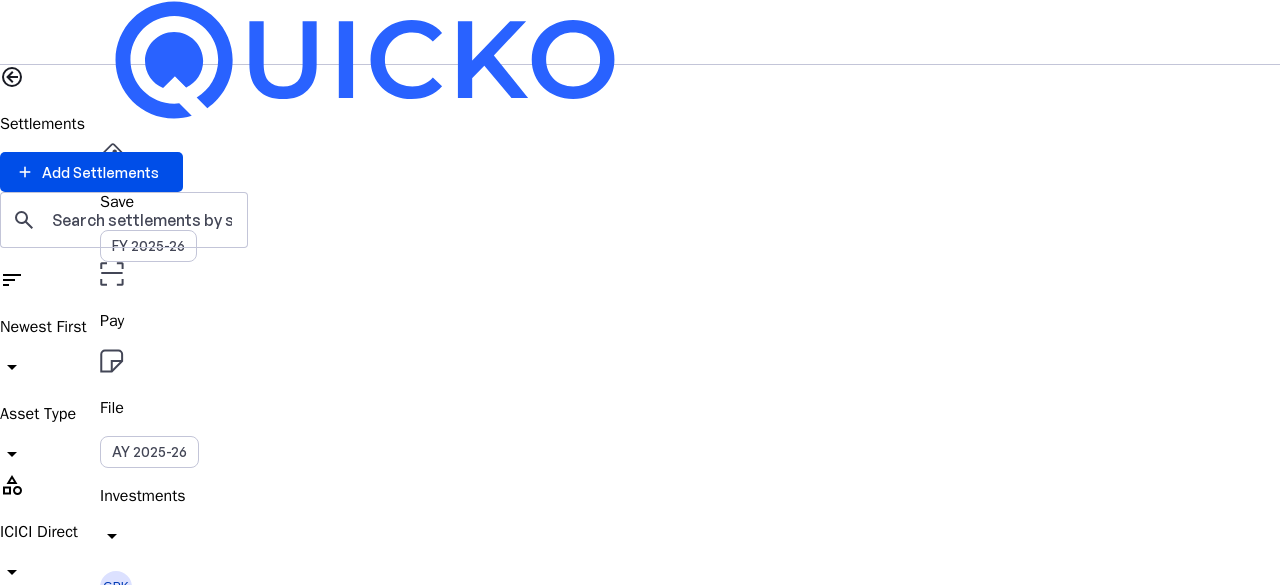 click at bounding box center (12, 77) 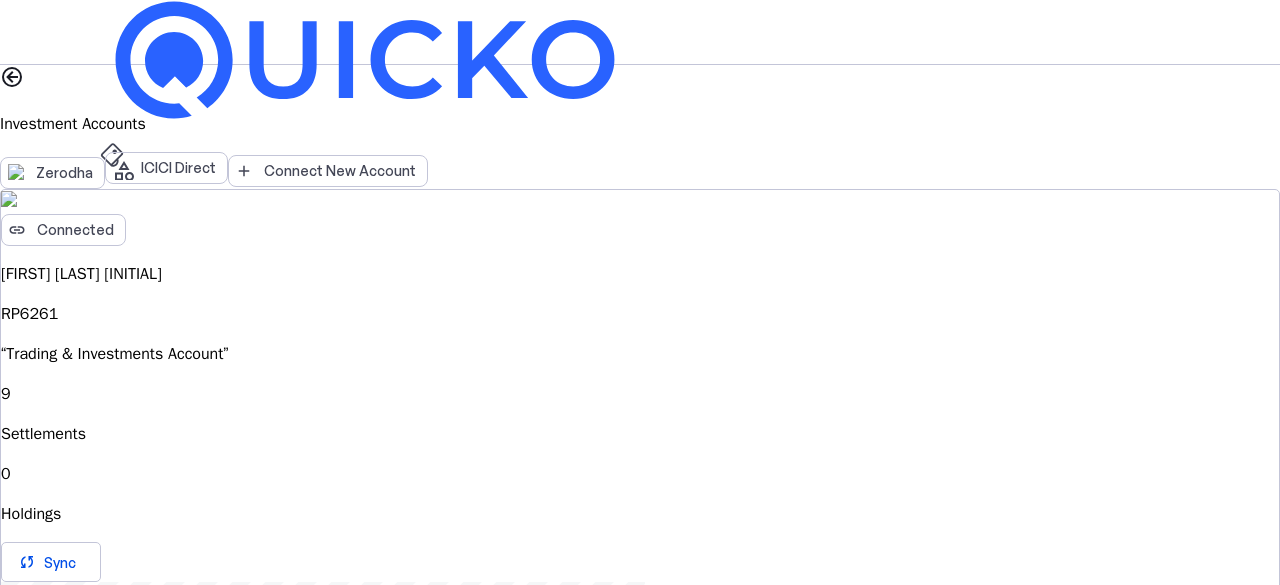 click at bounding box center (12, 77) 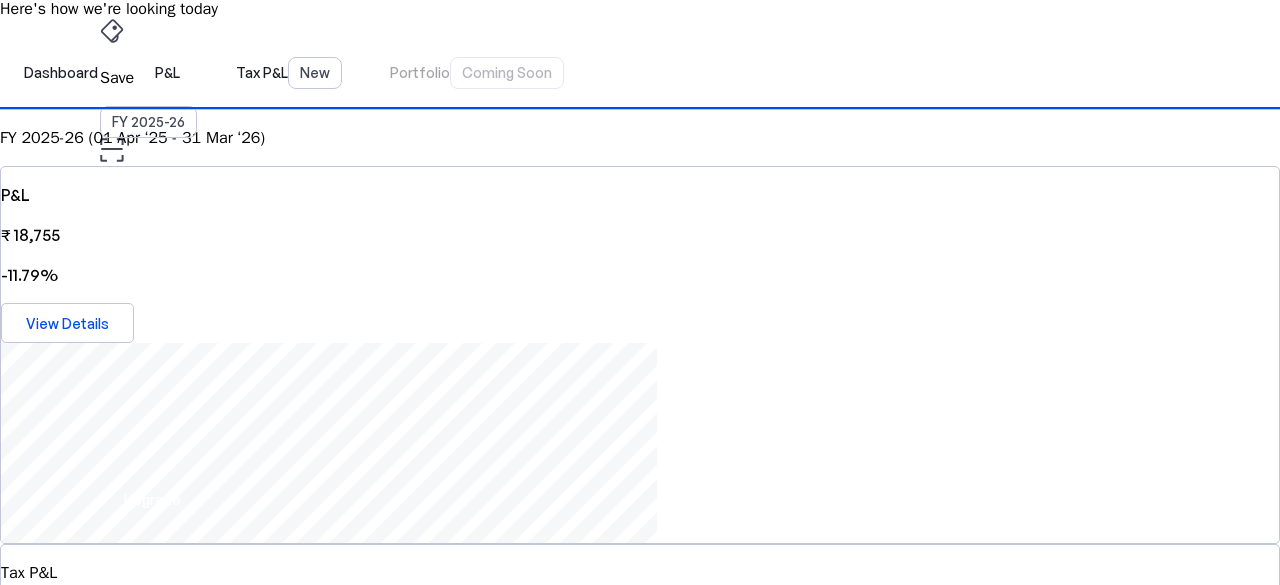 scroll, scrollTop: 0, scrollLeft: 0, axis: both 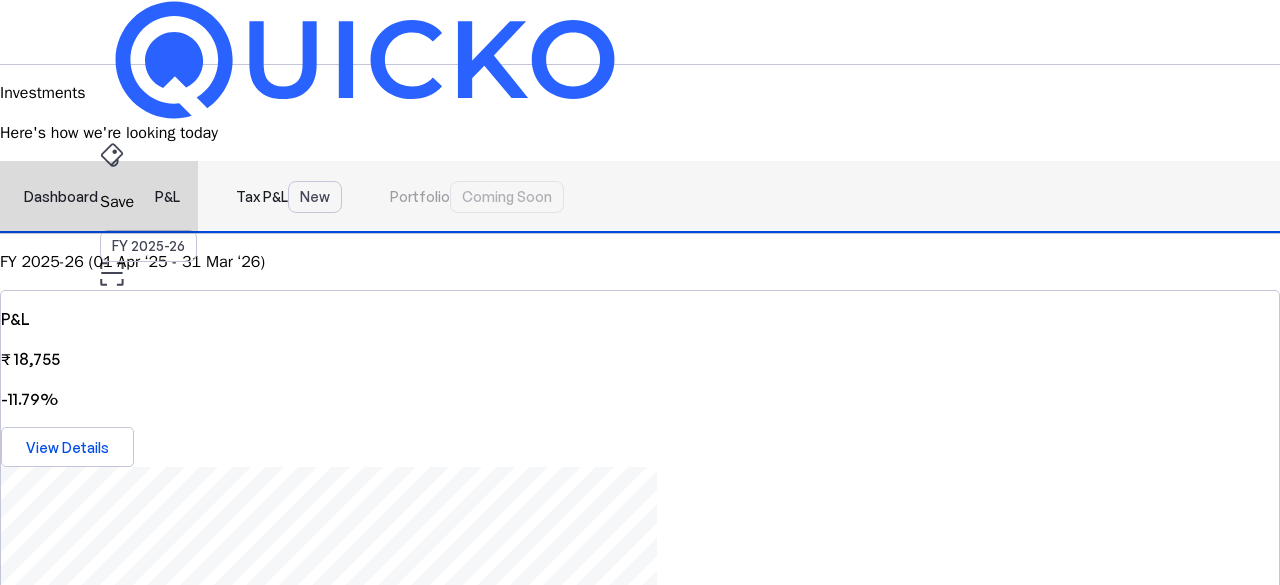click on "P&L" at bounding box center (167, 197) 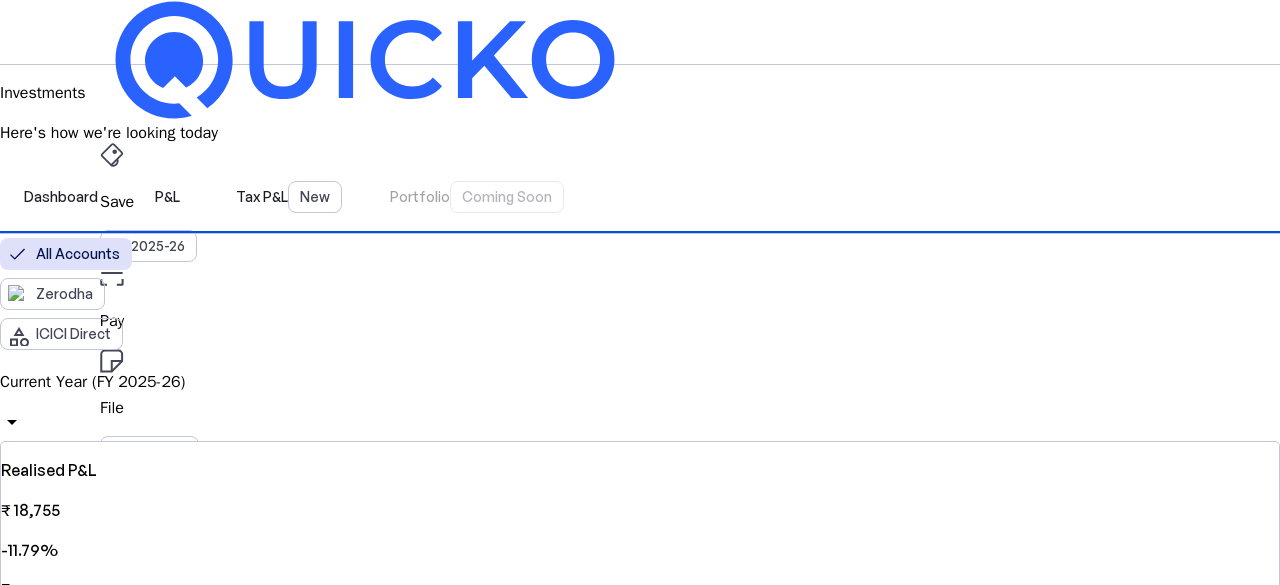 click on "Current Year (FY 2025-26)" at bounding box center [640, 382] 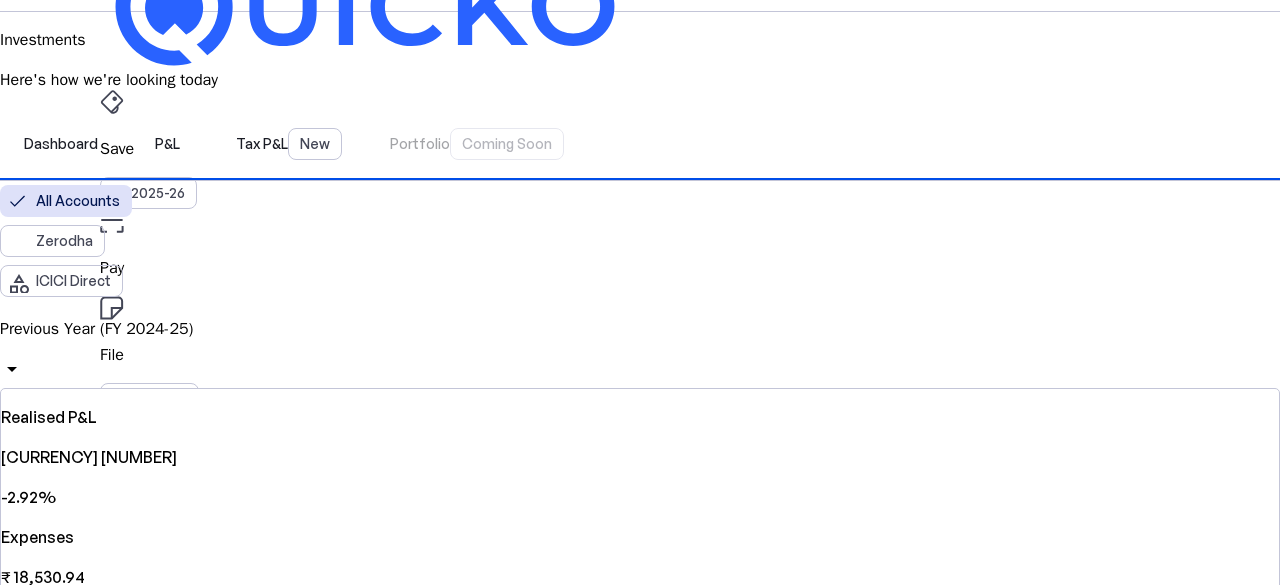 scroll, scrollTop: 52, scrollLeft: 0, axis: vertical 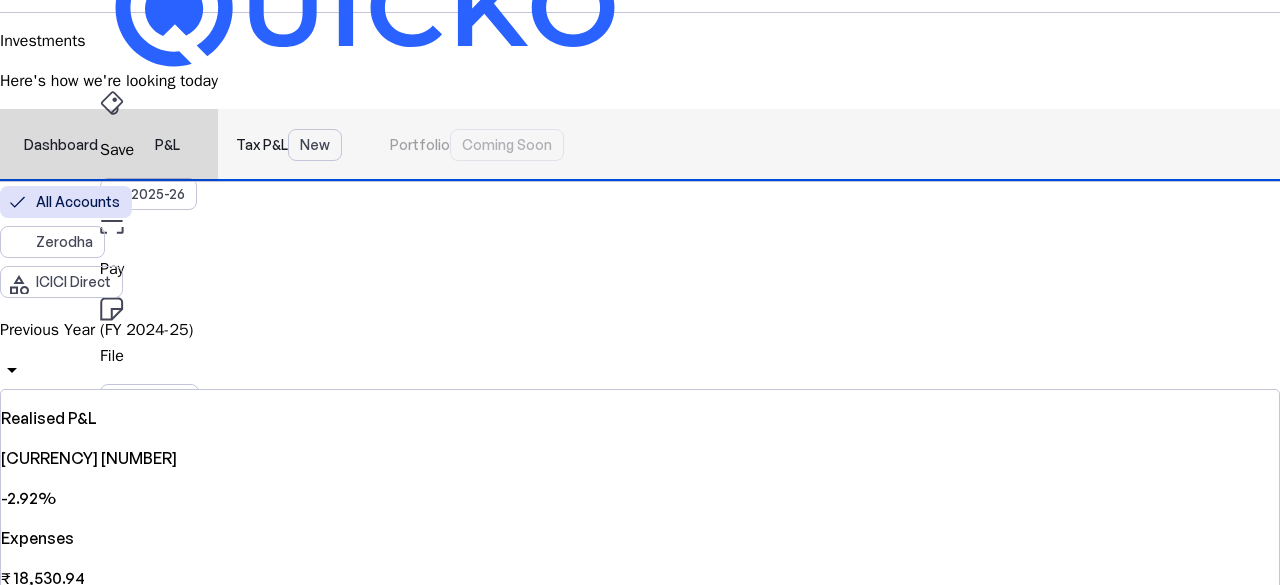 click on "Tax P&L  New" at bounding box center [289, 145] 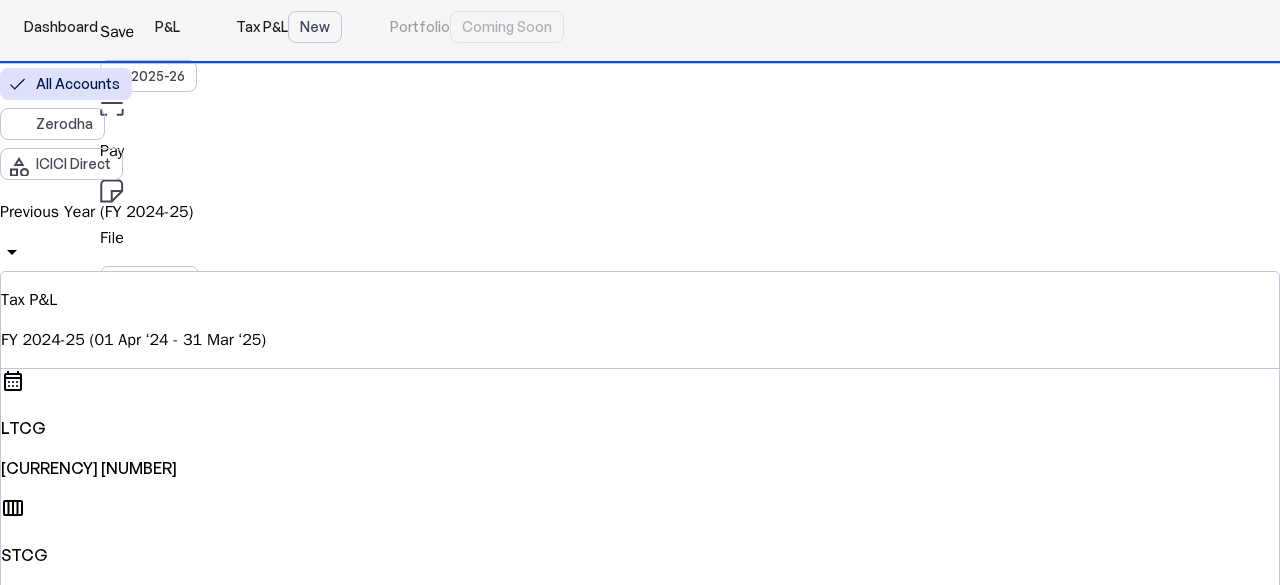 scroll, scrollTop: 158, scrollLeft: 0, axis: vertical 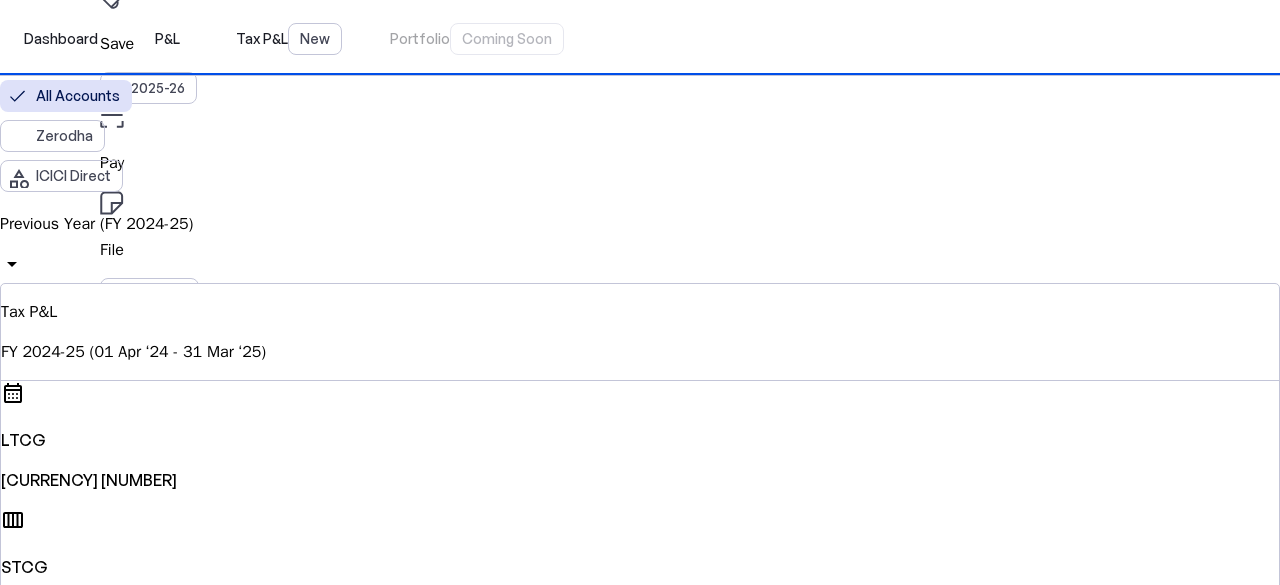click on "Dashboard   P&L   Tax P&L  New  Portfolio  Coming Soon" at bounding box center [640, 39] 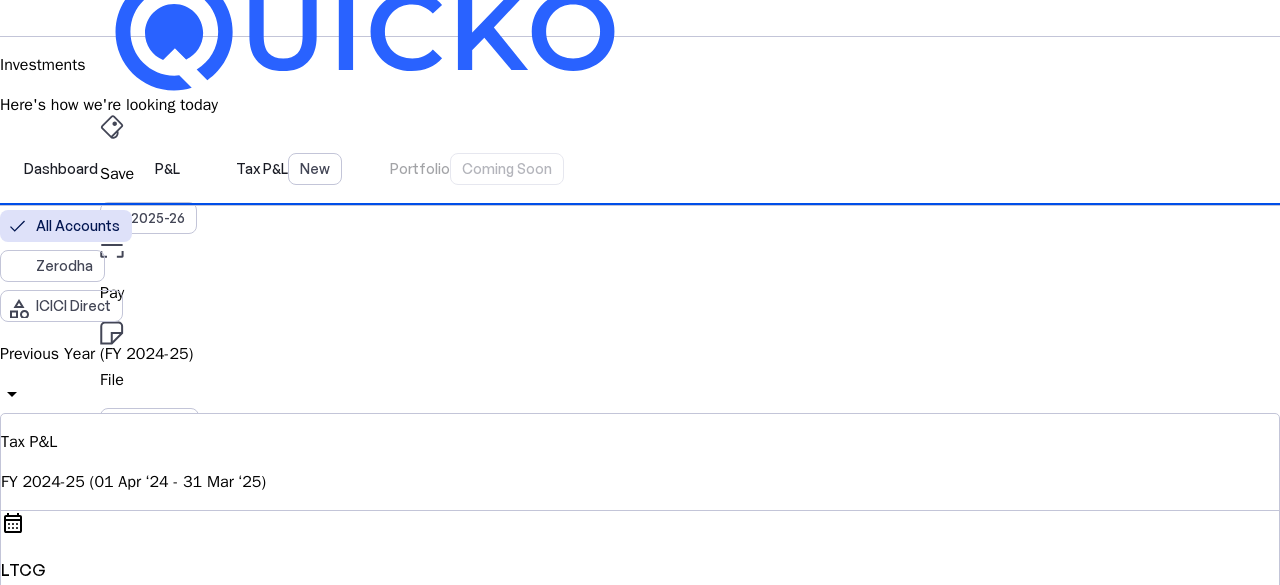 scroll, scrollTop: 0, scrollLeft: 0, axis: both 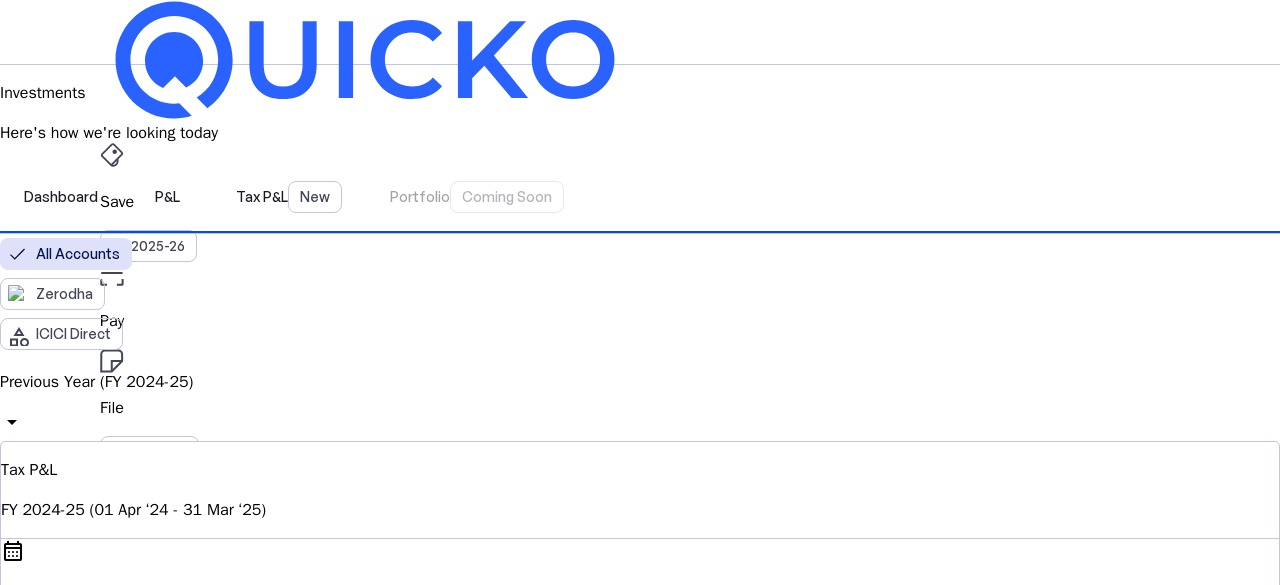 click at bounding box center [365, 60] 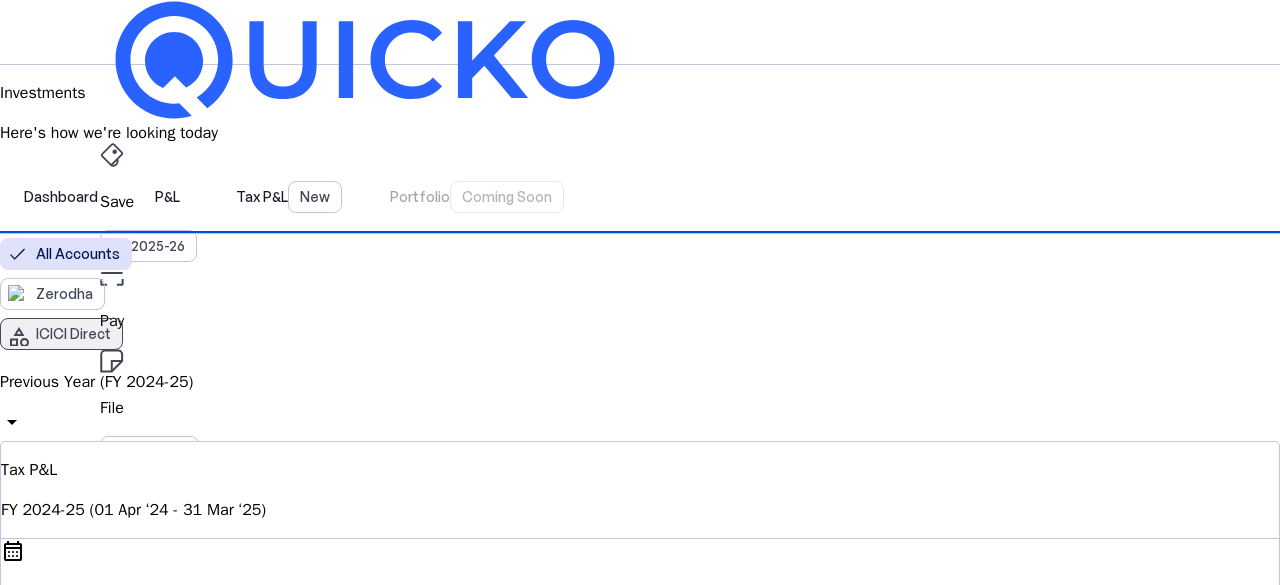 click on "ICICI Direct" at bounding box center [73, 334] 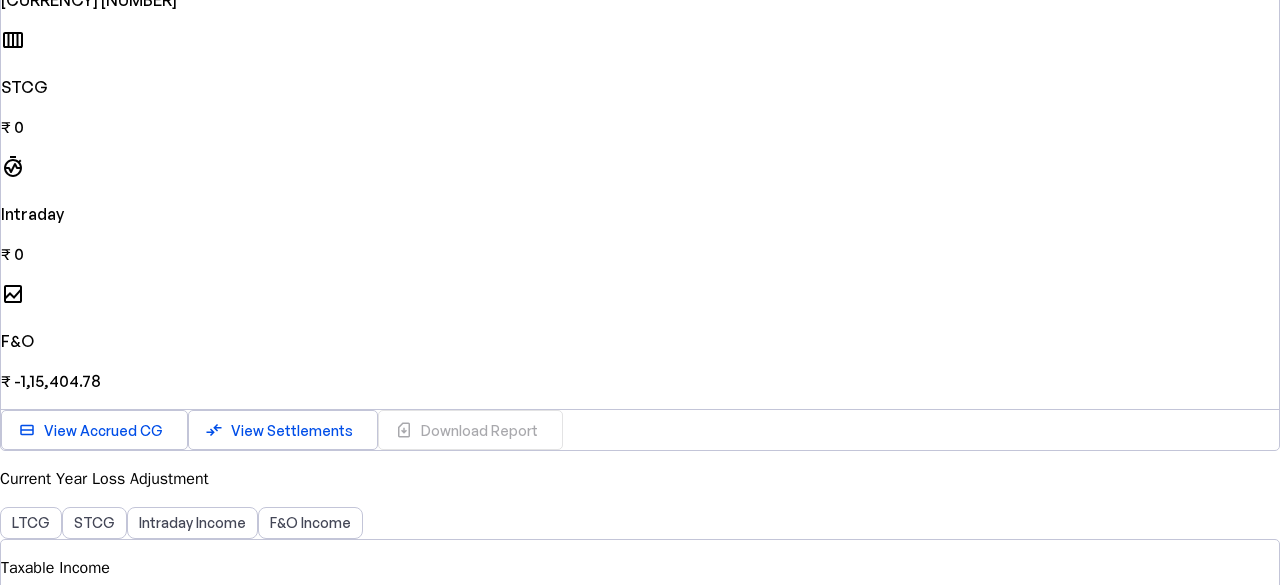 scroll, scrollTop: 0, scrollLeft: 0, axis: both 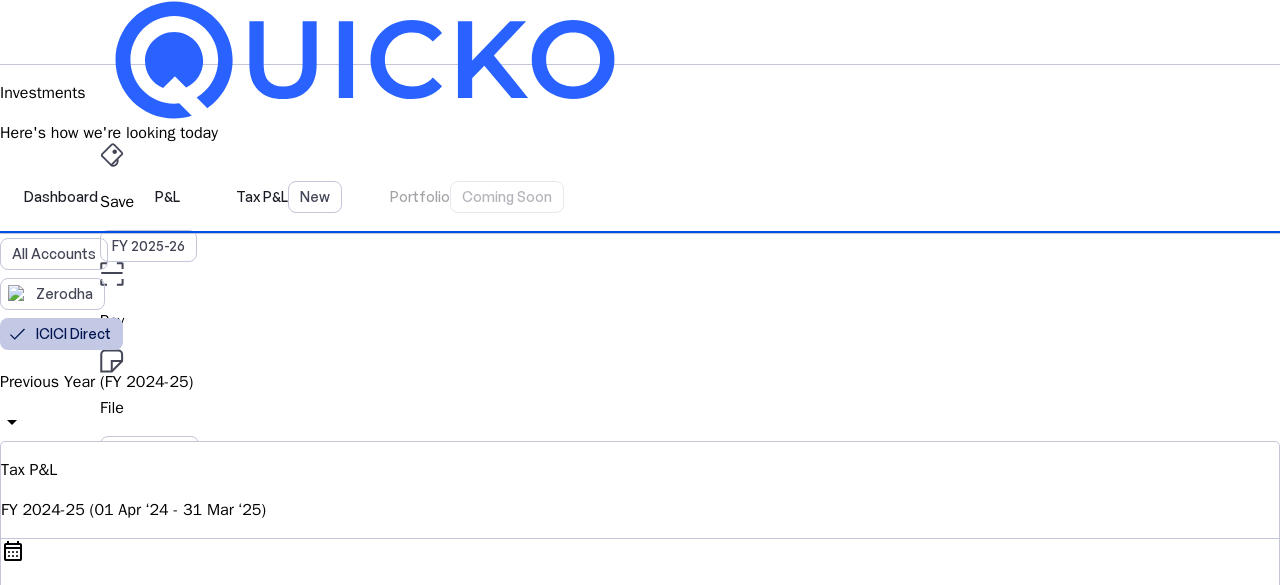 click on "Investments" at bounding box center [640, 496] 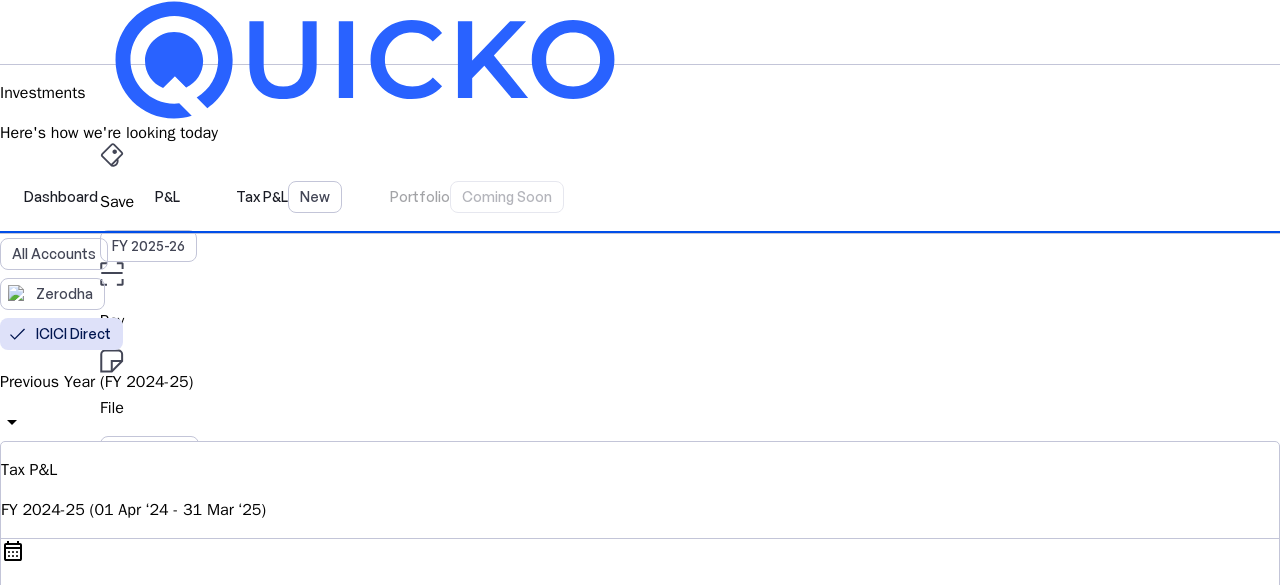 click on "Tools" at bounding box center (158, 4953) 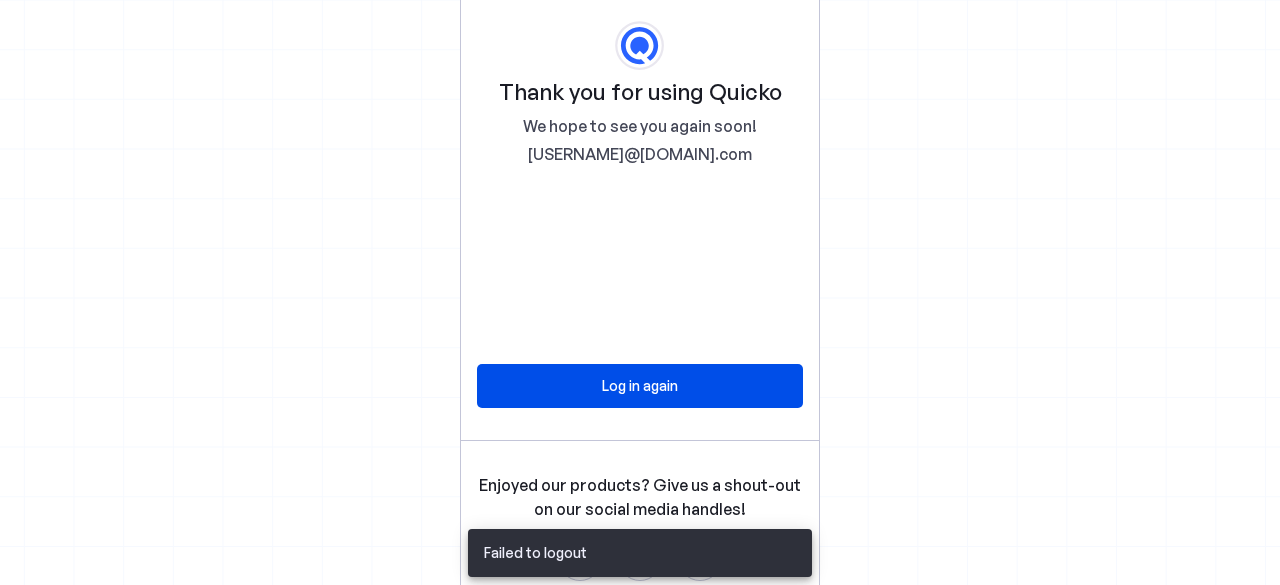 scroll, scrollTop: 0, scrollLeft: 0, axis: both 